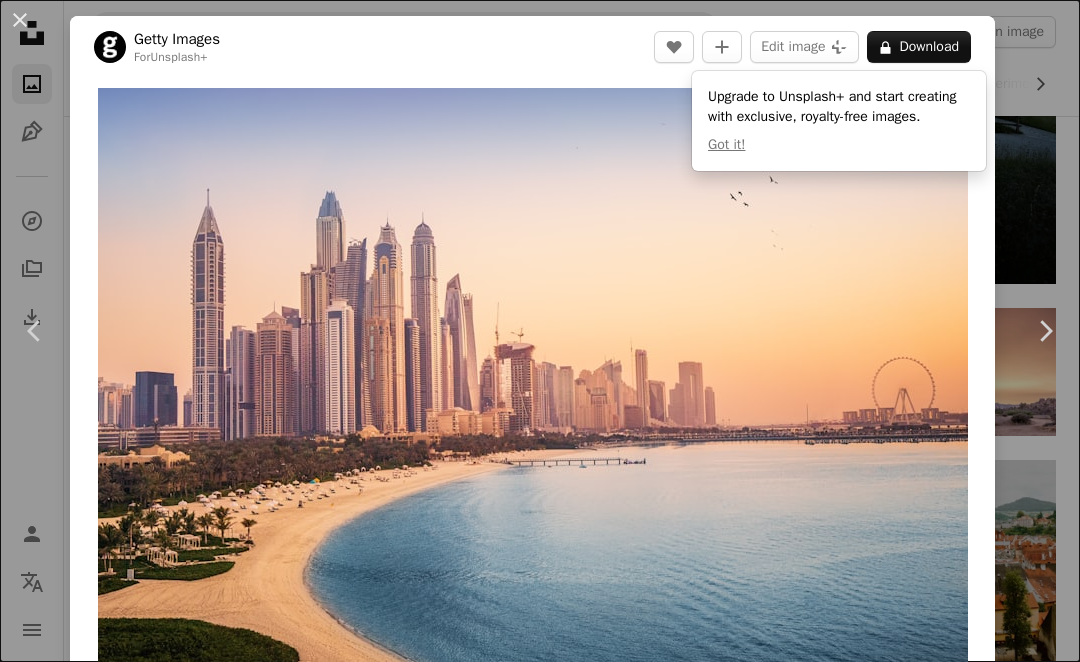 scroll, scrollTop: 1804, scrollLeft: 0, axis: vertical 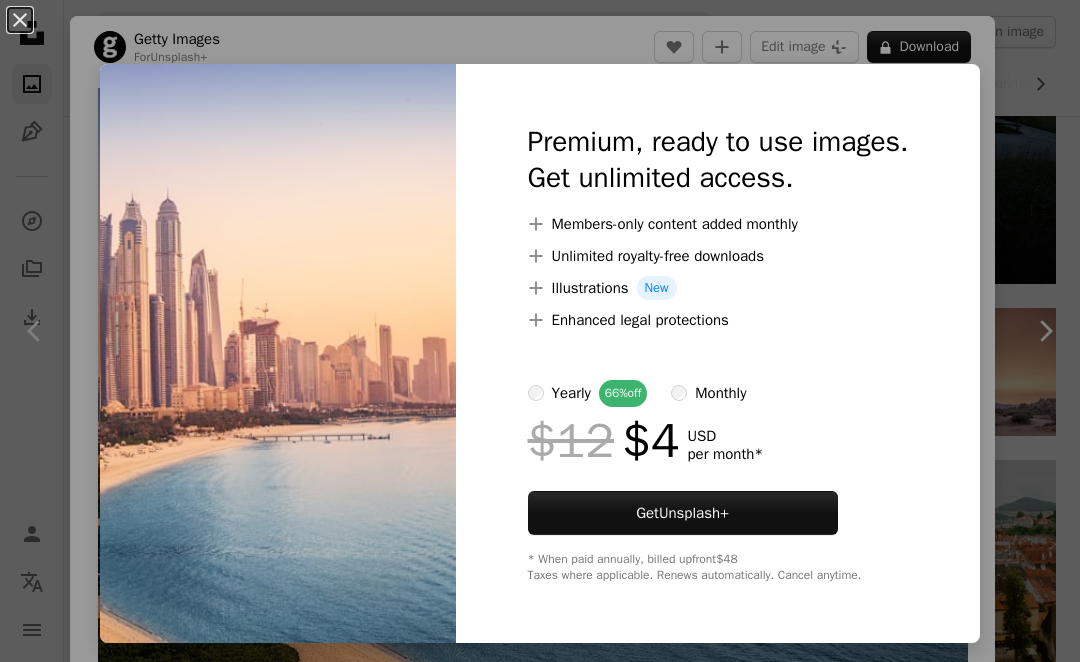 click on "An X shape Premium, ready to use images. Get unlimited access. A plus sign Members-only content added monthly A plus sign Unlimited royalty-free downloads A plus sign Illustrations  New A plus sign Enhanced legal protections yearly 66%  off monthly $12   $4 USD per month * Get  Unsplash+ * When paid annually, billed upfront  $48 Taxes where applicable. Renews automatically. Cancel anytime." at bounding box center (540, 331) 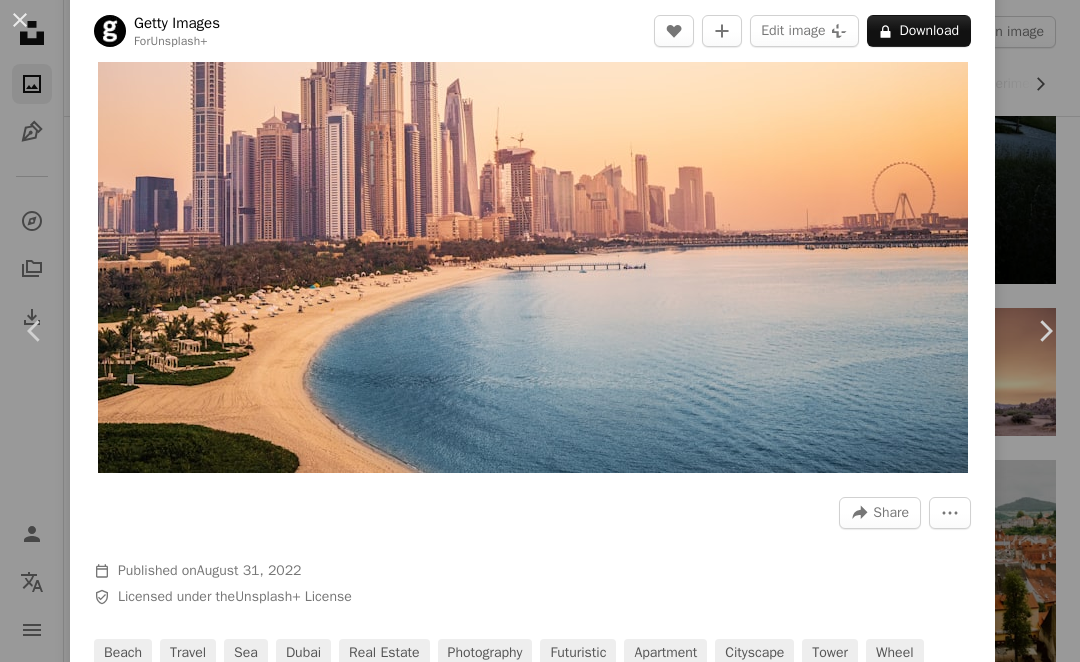 scroll, scrollTop: 0, scrollLeft: 0, axis: both 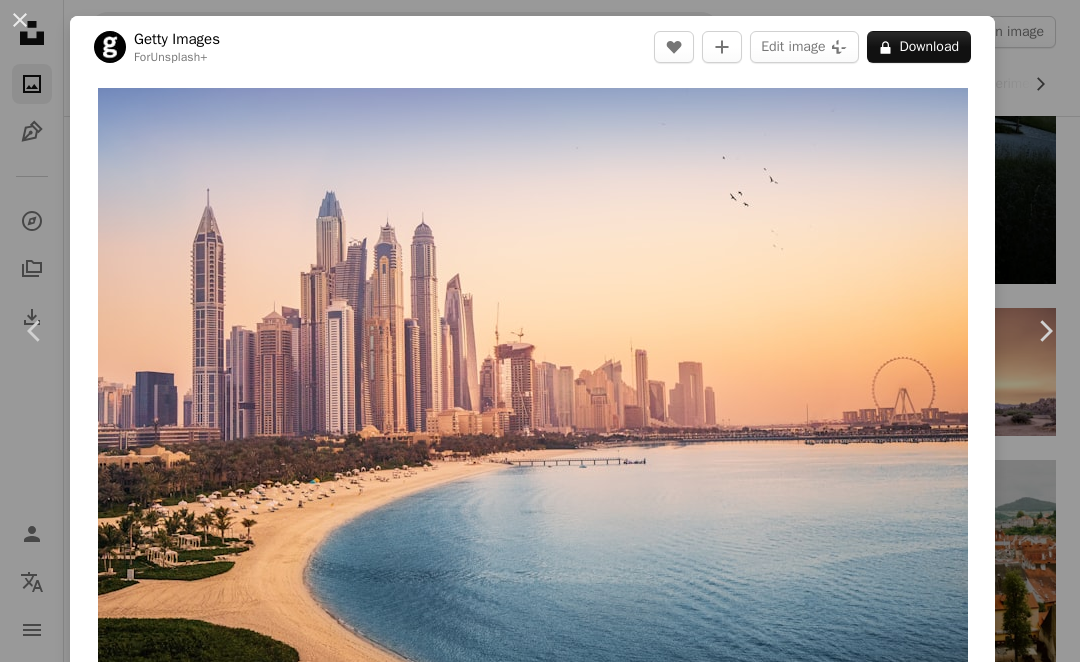 click on "A [NUMBER] Chevron left Chevron right Getty Images For  Unsplash+ A heart A plus sign Edit image   Plus sign for Unsplash+ A lock   Download Zoom in A forward-right arrow Share More Actions Calendar outlined Published on  [DATE] Safety Licensed under the  Unsplash+ License beach travel sea [CITY] real estate photography futuristic apartment cityscape tower wheel tourist ferris wheel seascape marina building exterior famous place downtown district residential district tourist resort Backgrounds Related images Plus sign for Unsplash+ A heart A plus sign Getty Images For  Unsplash+ A lock   Download Plus sign for Unsplash+ A heart A plus sign Getty Images For  Unsplash+ A lock   Download Plus sign for Unsplash+ A heart A plus sign Getty Images For  Unsplash+ A lock   Download Plus sign for Unsplash+ A heart A plus sign Getty Images For  Unsplash+ A lock   Download Plus sign for Unsplash+ A heart A plus sign Getty Images For  Unsplash+ A lock   Download Plus sign for Unsplash+ A heart A plus sign For" at bounding box center (540, 331) 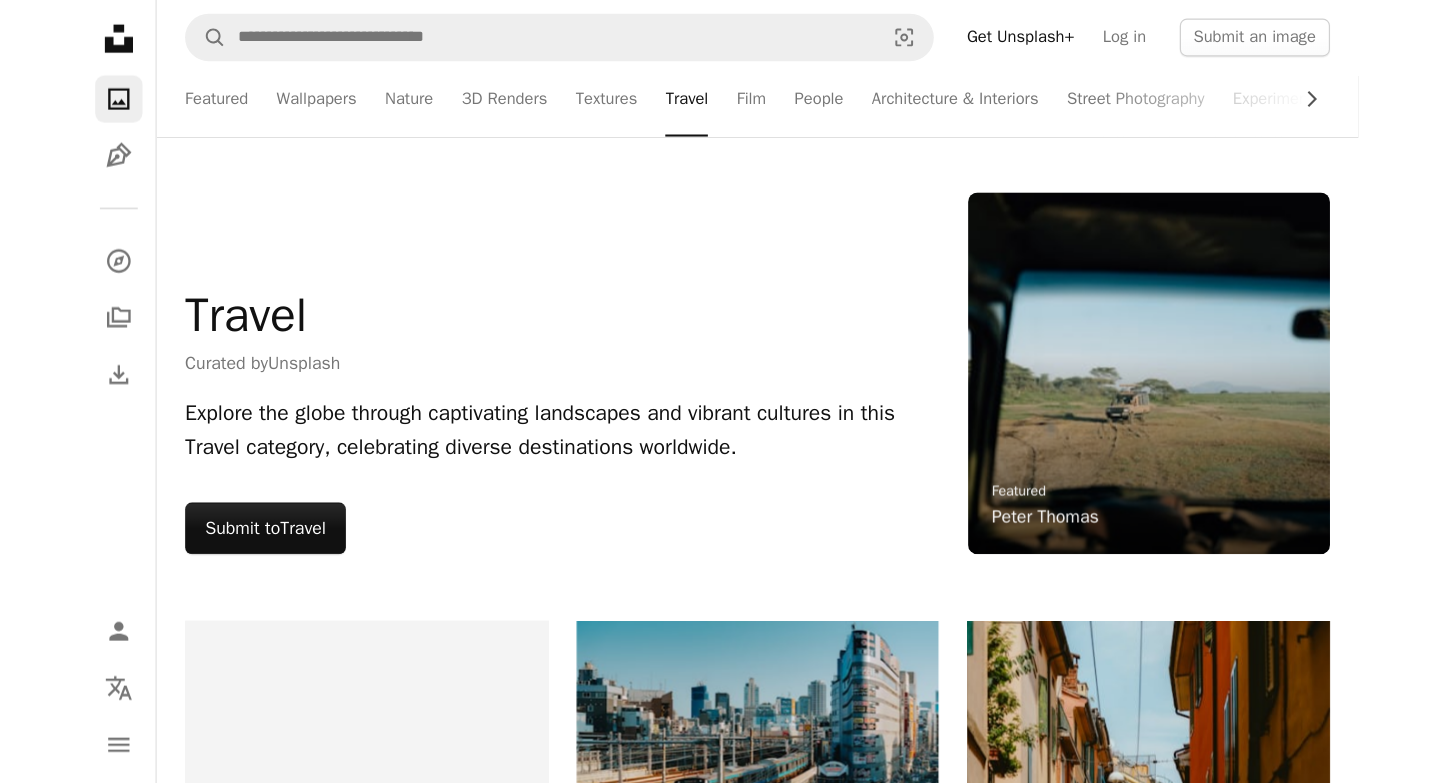 scroll, scrollTop: 0, scrollLeft: 0, axis: both 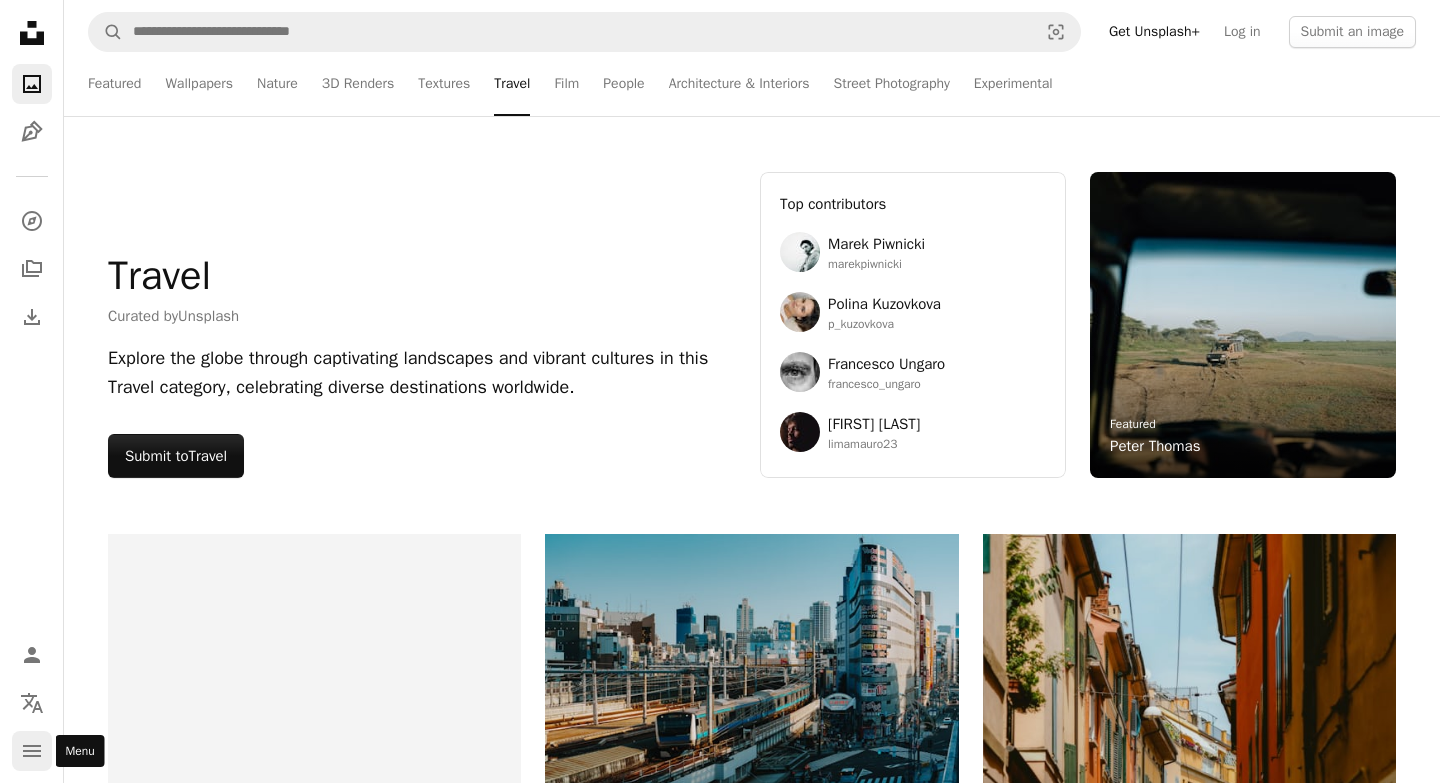 click on "navigation menu" 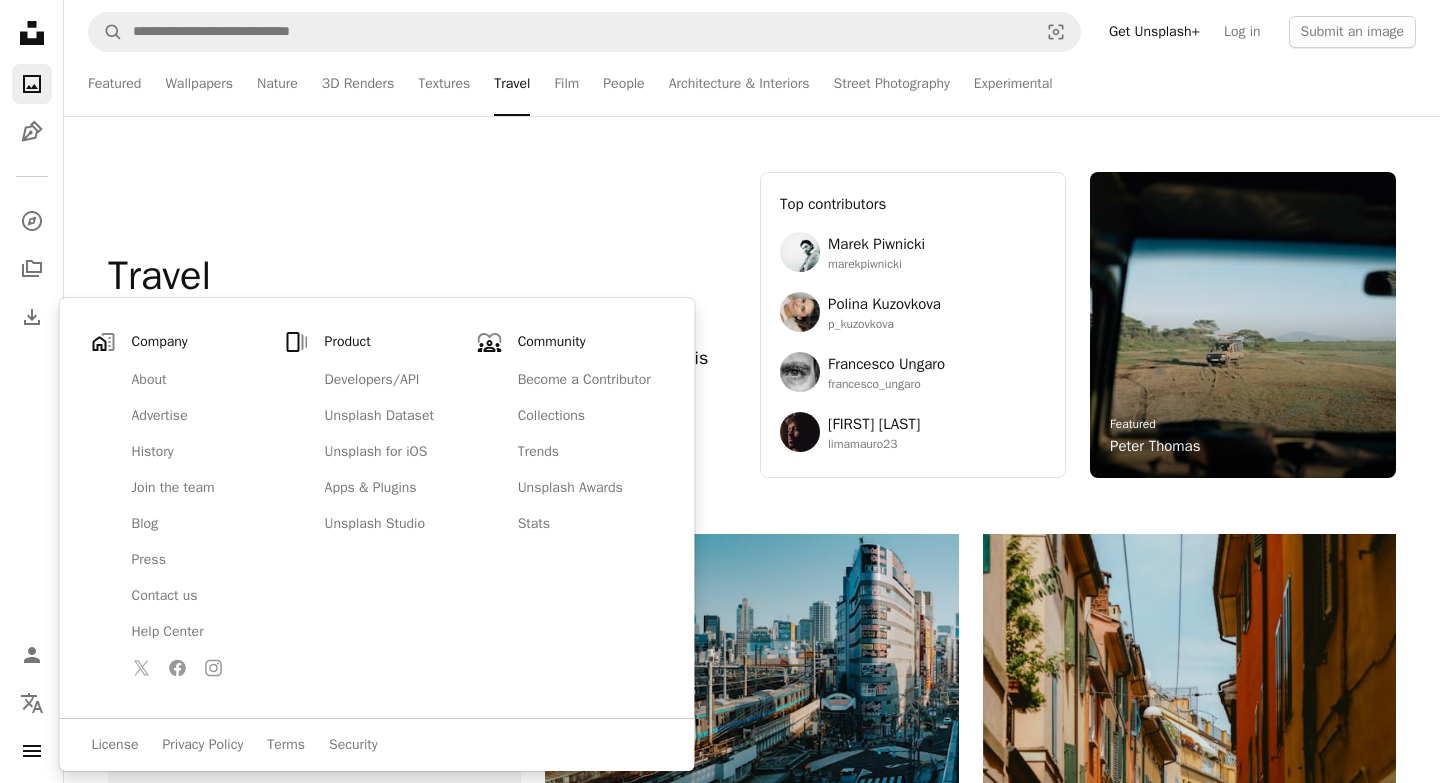 click on "Travel Curated by  Unsplash Explore the globe through captivating landscapes and vibrant cultures in this Travel category, celebrating diverse destinations worldwide. Submit to  Travel –– –––– –––– – –––– –––– –   –– –––– ––– ––  ––– ––– –– –––. Top contributors [FIRST] [LAST] [USERNAME] [FIRST] [LAST] [USERNAME] [FIRST] [LAST] [USERNAME] Featured [FIRST] [LAST]" at bounding box center (752, 325) 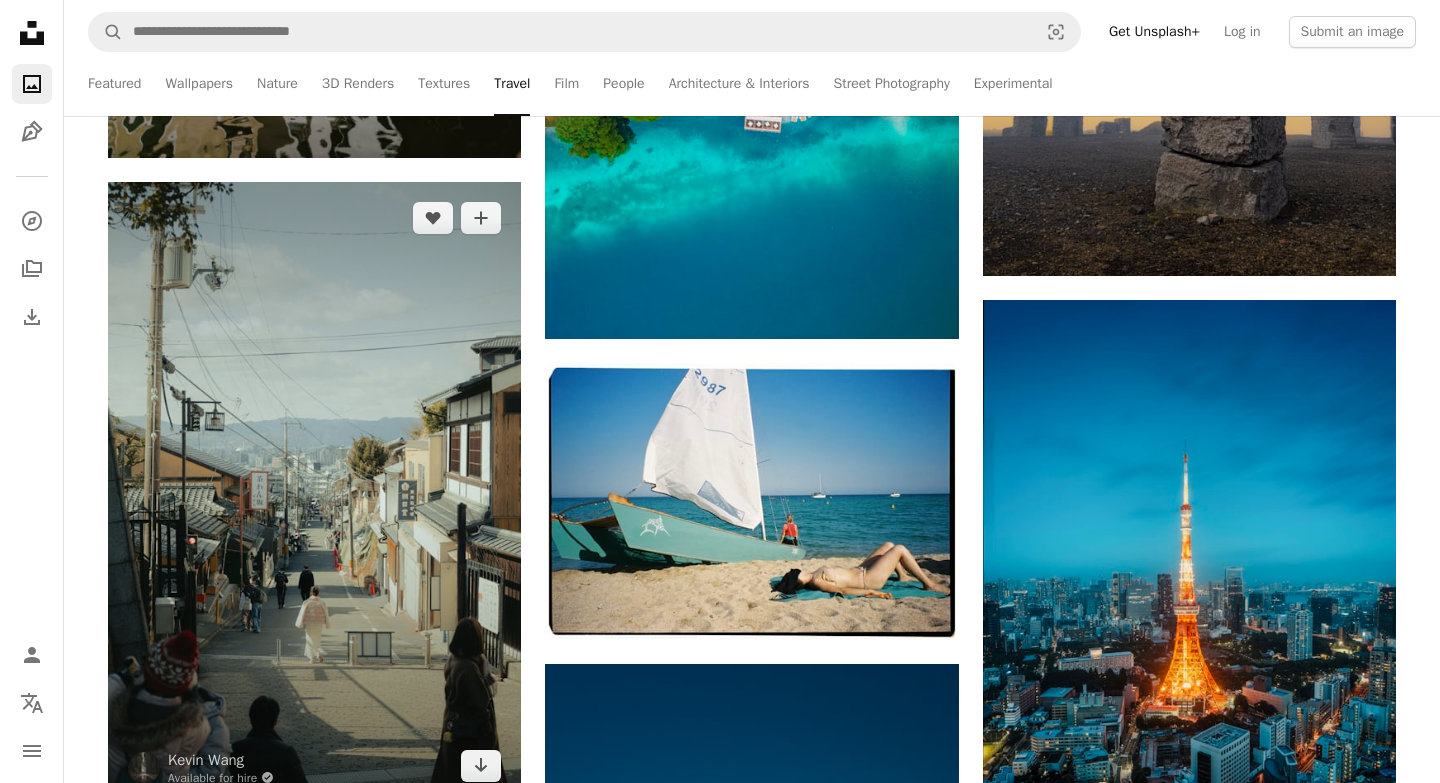 scroll, scrollTop: 13388, scrollLeft: 0, axis: vertical 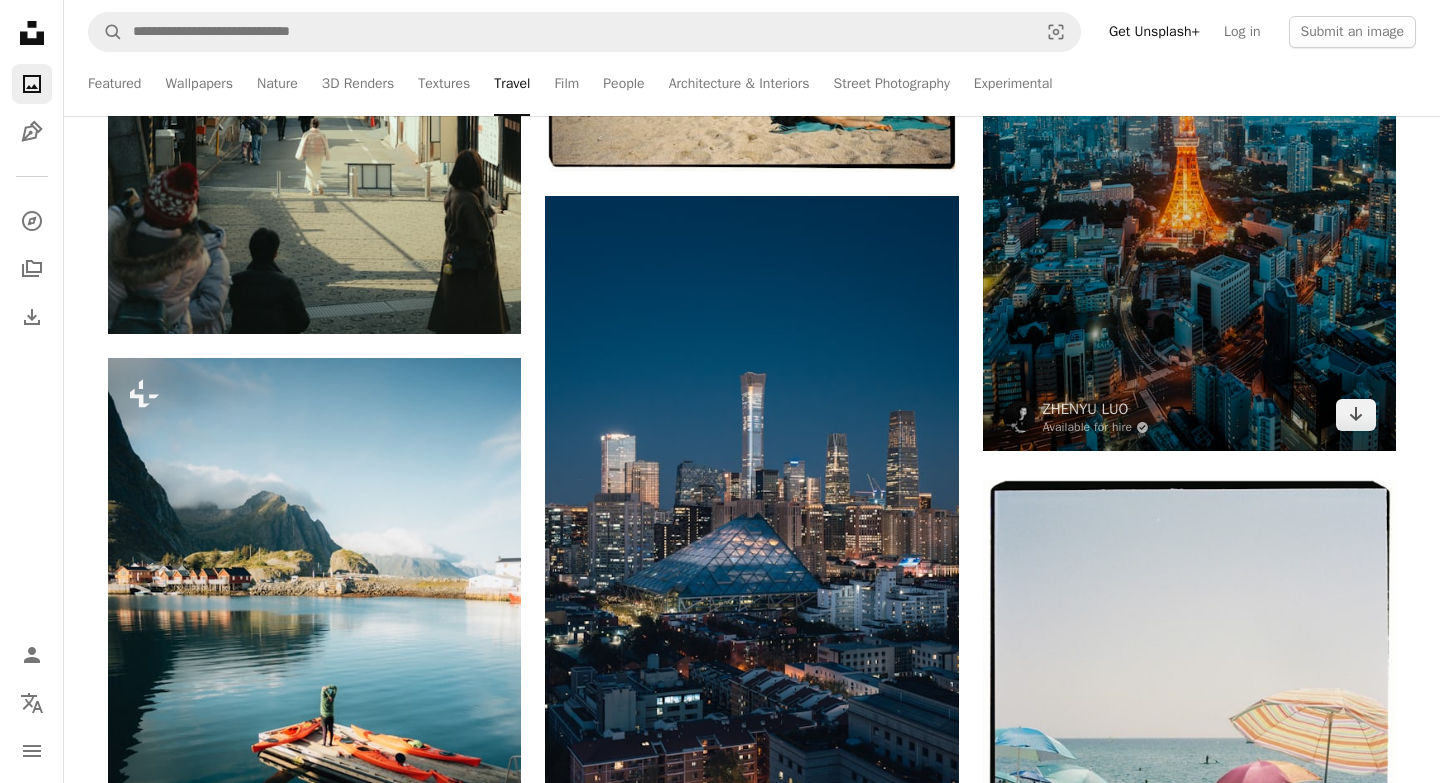 click at bounding box center (1189, 141) 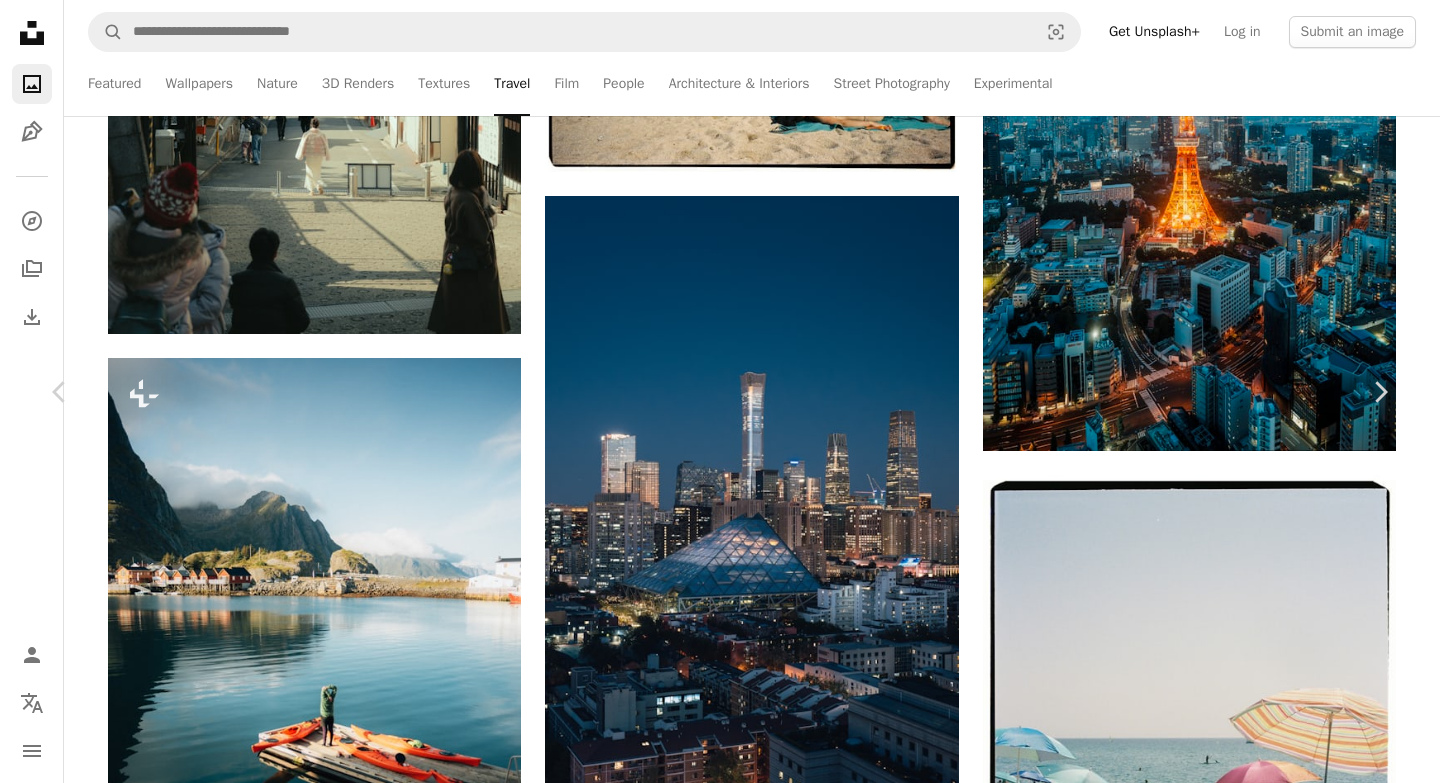 scroll, scrollTop: 1366, scrollLeft: 0, axis: vertical 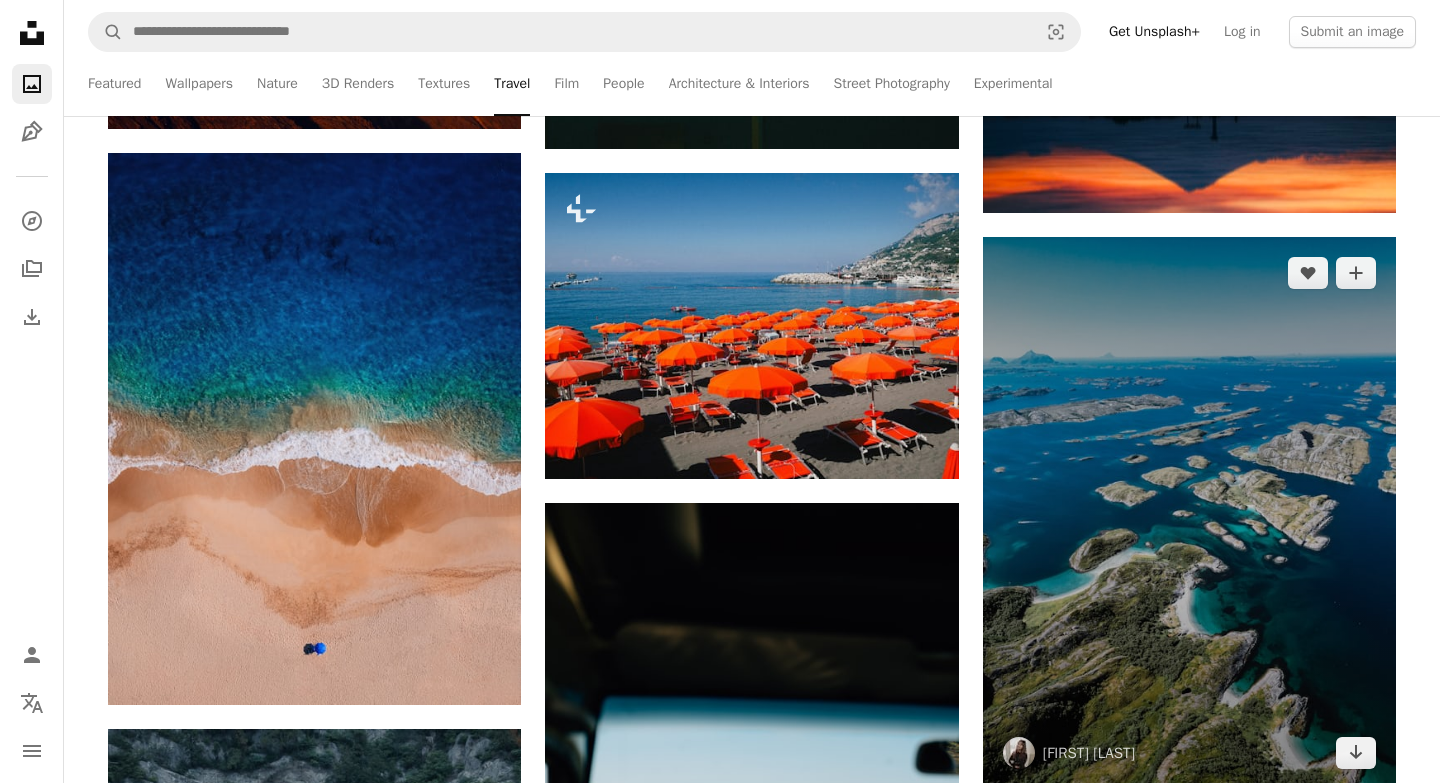 click at bounding box center (1189, 512) 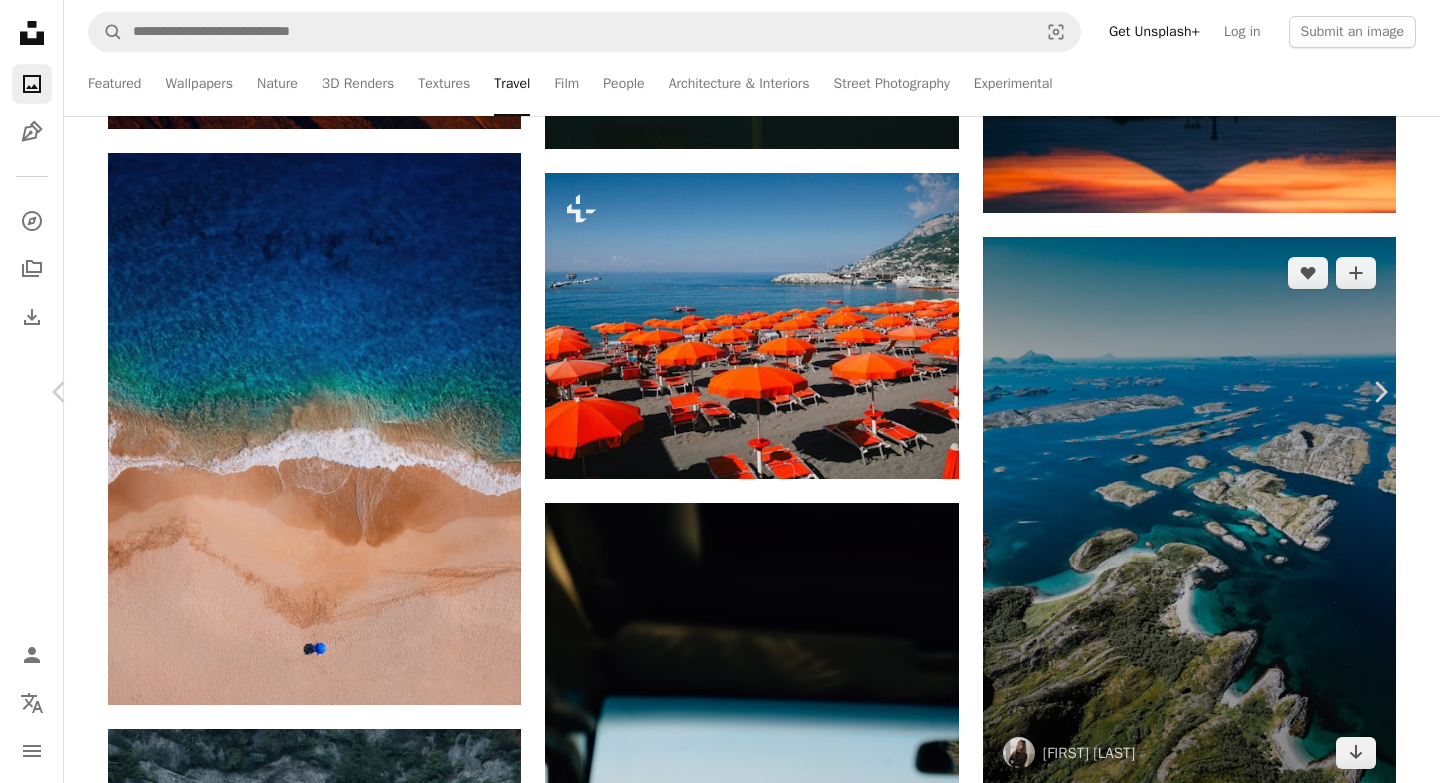 scroll, scrollTop: 1556, scrollLeft: 0, axis: vertical 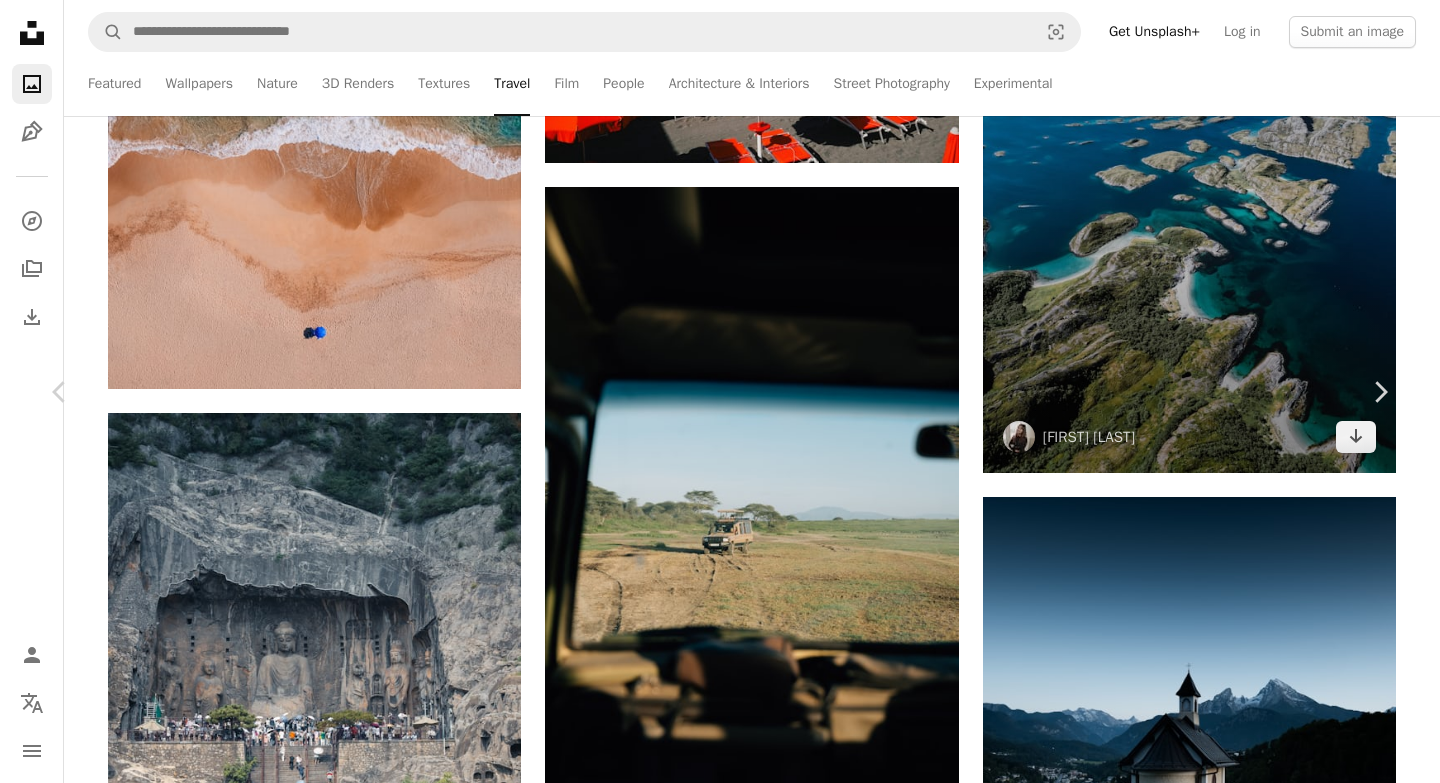 click on "Unsplash logo Unsplash Home A photo Pen Tool A compass A stack of folders Download Photos Chevron down Person Localization icon navigation menu A magnifying glass Visual search Get Unsplash+ Log in Submit an image Featured Featured Wallpapers Nature 3D Renders Textures Travel Film People Architecture & Interiors Street Photography Experimental Travel Curated by  Unsplash Explore the globe through captivating landscapes and vibrant cultures in this Travel category, celebrating diverse destinations worldwide. Submit to  Travel –– –––– –––– – –––– –––– –   –– –––– ––– ––  ––– ––– –– –––. Top contributors [FIRST] [LAST] [USERNAME] [FIRST] [LAST] [USERNAME] [FIRST] [LAST] [USERNAME] Featured [FIRST] [LAST] Travel Curated by  Unsplash Explore the globe through captivating landscapes and vibrant cultures in this Travel category, celebrating diverse destinations worldwide. Submit to  Travel A heart" at bounding box center (720, 17497) 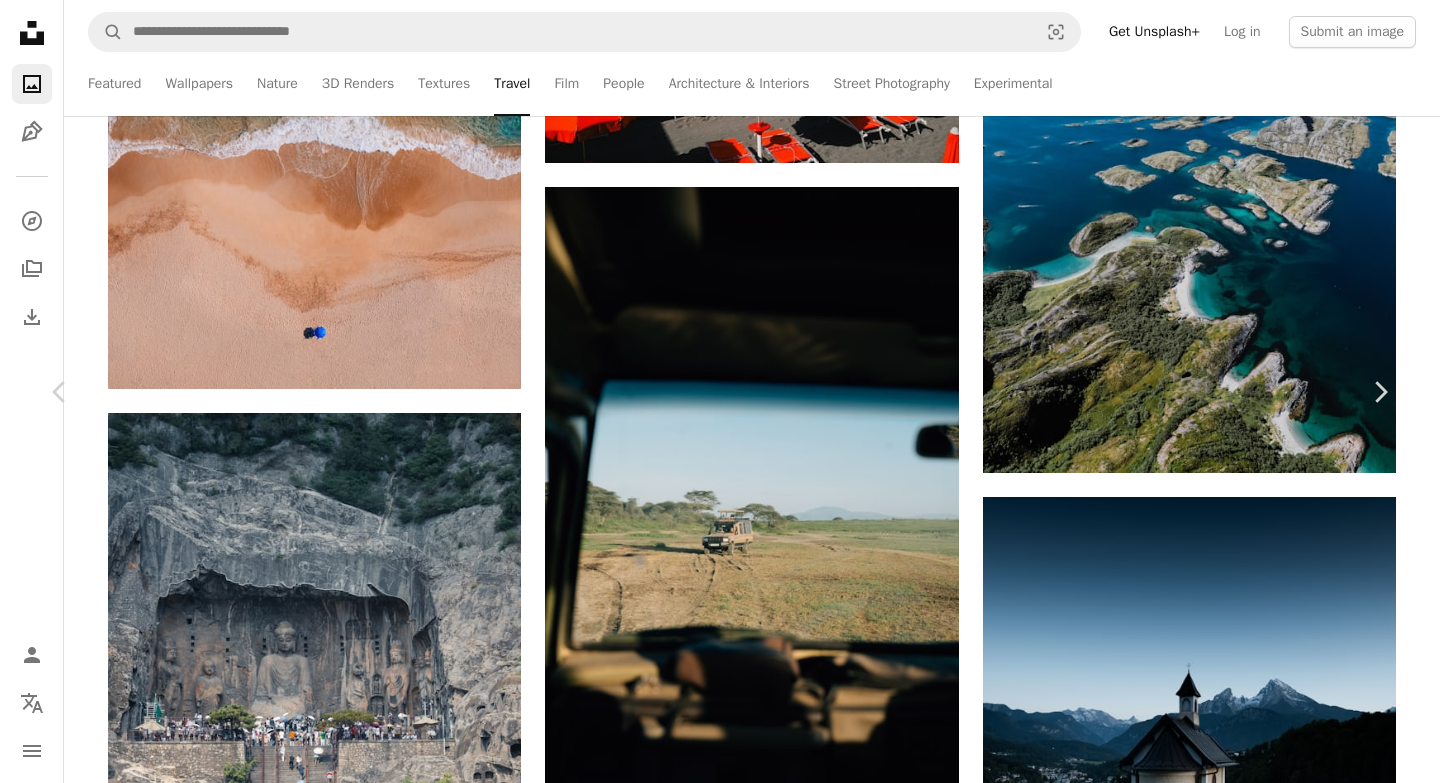 scroll, scrollTop: 1414, scrollLeft: 0, axis: vertical 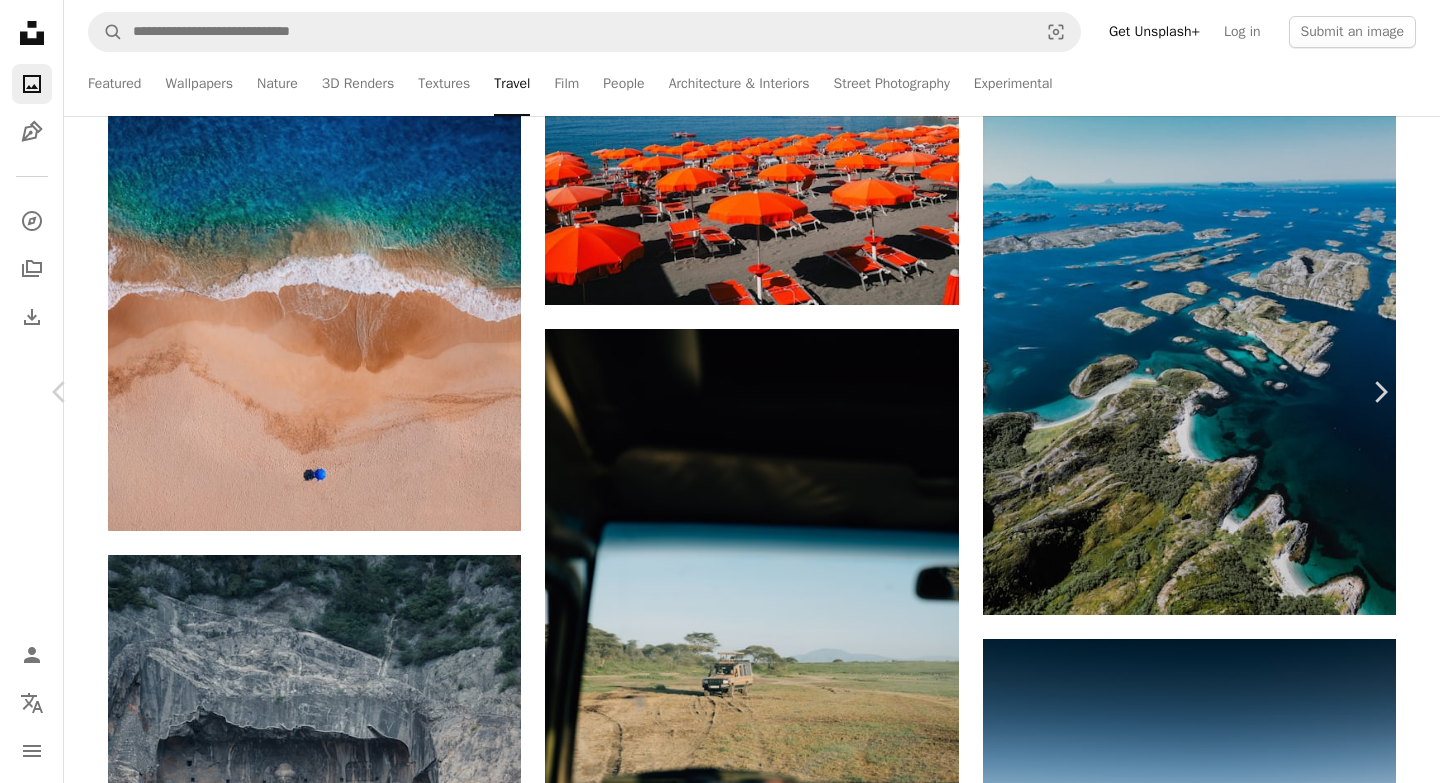 click on "A [NUMBER] Chevron left Chevron right [FIRST] [LAST] [FIRST] A heart A plus sign Edit image   Plus sign for Unsplash+ Download free Chevron down Zoom in Views [NUMBER] Downloads [NUMBER] Featured in Photos ,  Travel A forward-right arrow Share Info icon Info More Actions A map marker [CITY], [CITY], [COUNTRY] Calendar outlined Published  [NUMBER] days ago Camera [BRAND], [MODEL] Safety Free to use under the  Unsplash License hiking [COUNTRY] drone islands north northern [COUNTRY] land sea outdoors coast aerial view shoreline Backgrounds Browse premium related images on iStock  |  Save 20% with code UNSPLASH20 View more on iStock  ↗ Related images A heart A plus sign [FIRST] [LAST] Arrow pointing down Plus sign for Unsplash+ A heart A plus sign [FIRST] [LAST] For  Unsplash+ A lock   Download Plus sign for Unsplash+ A heart A plus sign [FIRST] [LAST] For  Unsplash+ A lock   Download A heart A plus sign [FIRST] [LAST] Available for hire A checkmark inside of a circle Arrow pointing down A heart A plus sign [FIRST] [LAST] A heart" at bounding box center (720, 36980) 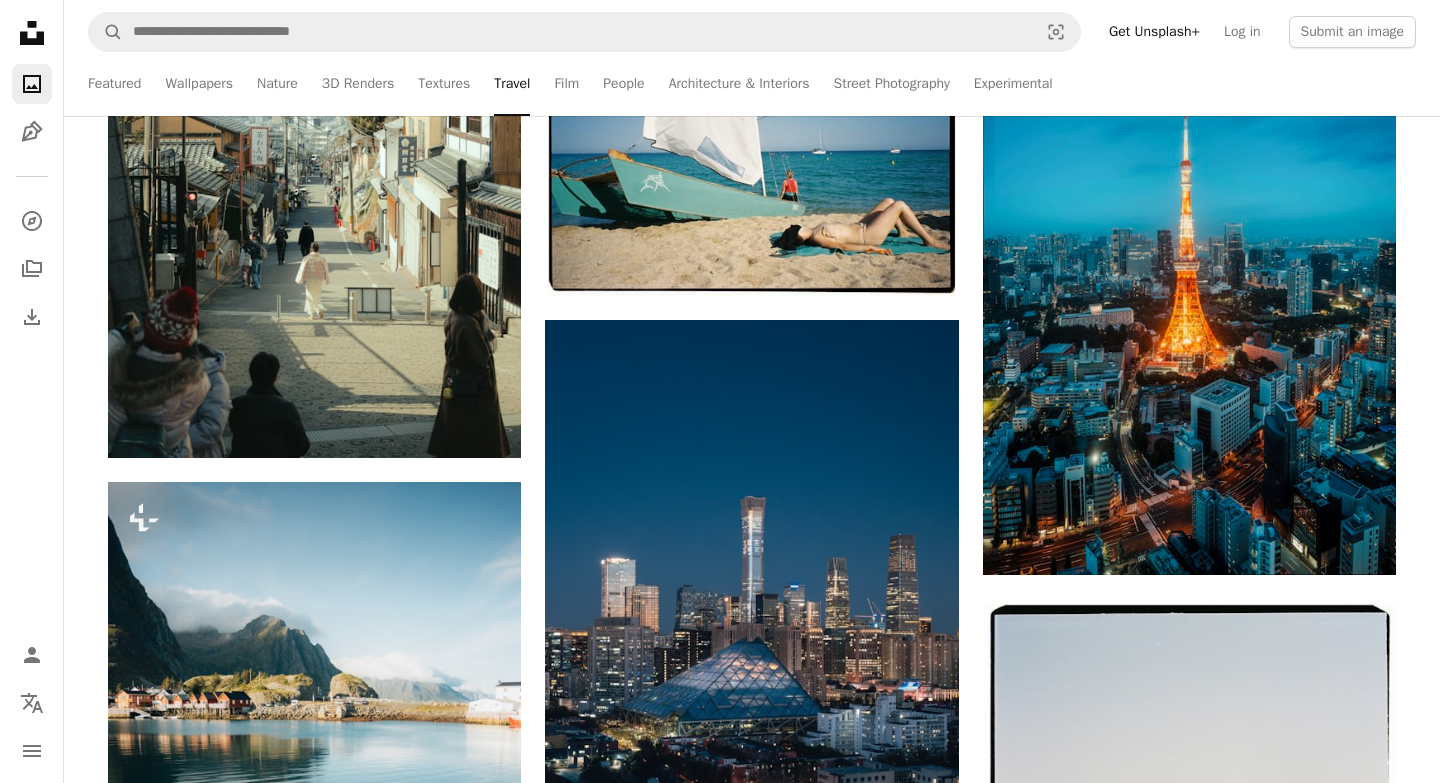 scroll, scrollTop: 13268, scrollLeft: 0, axis: vertical 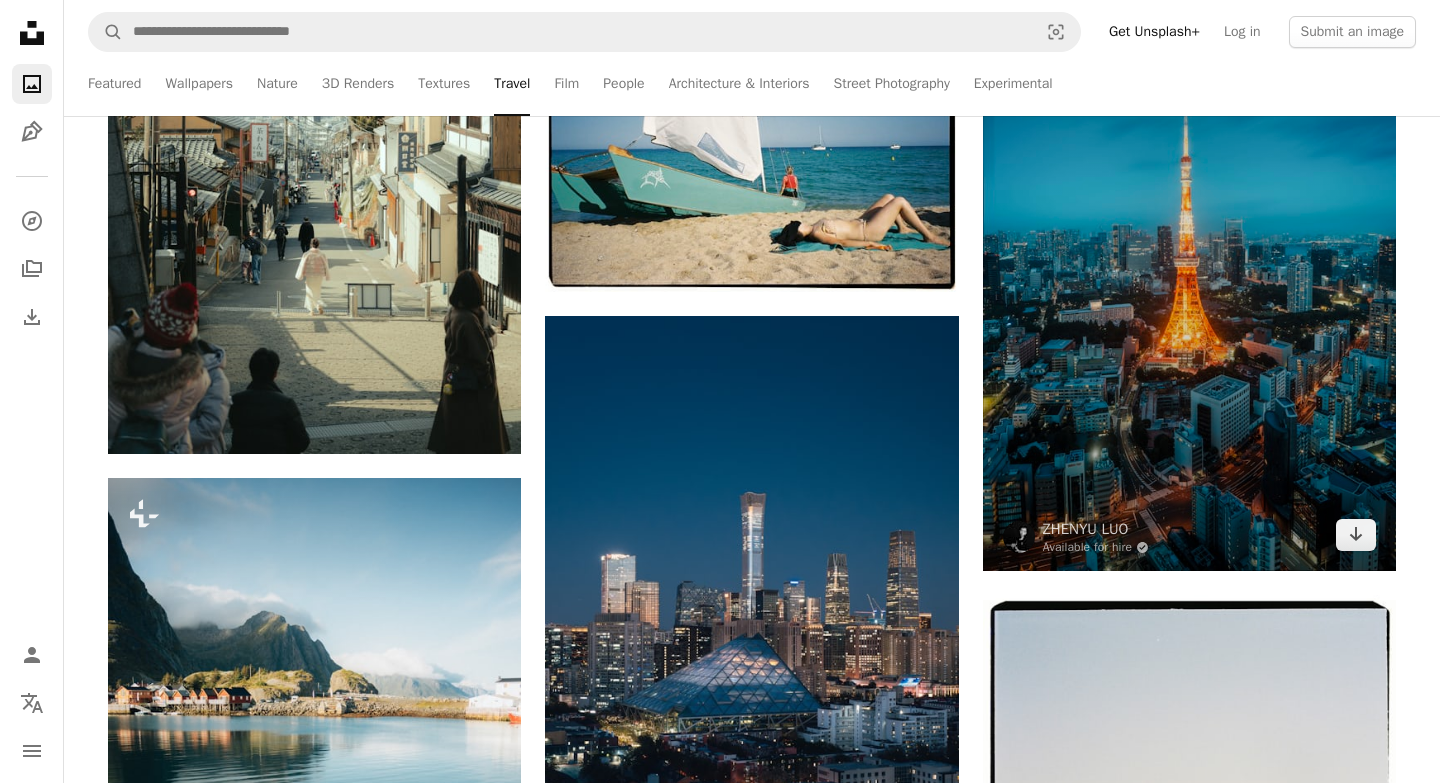 click at bounding box center [1189, 261] 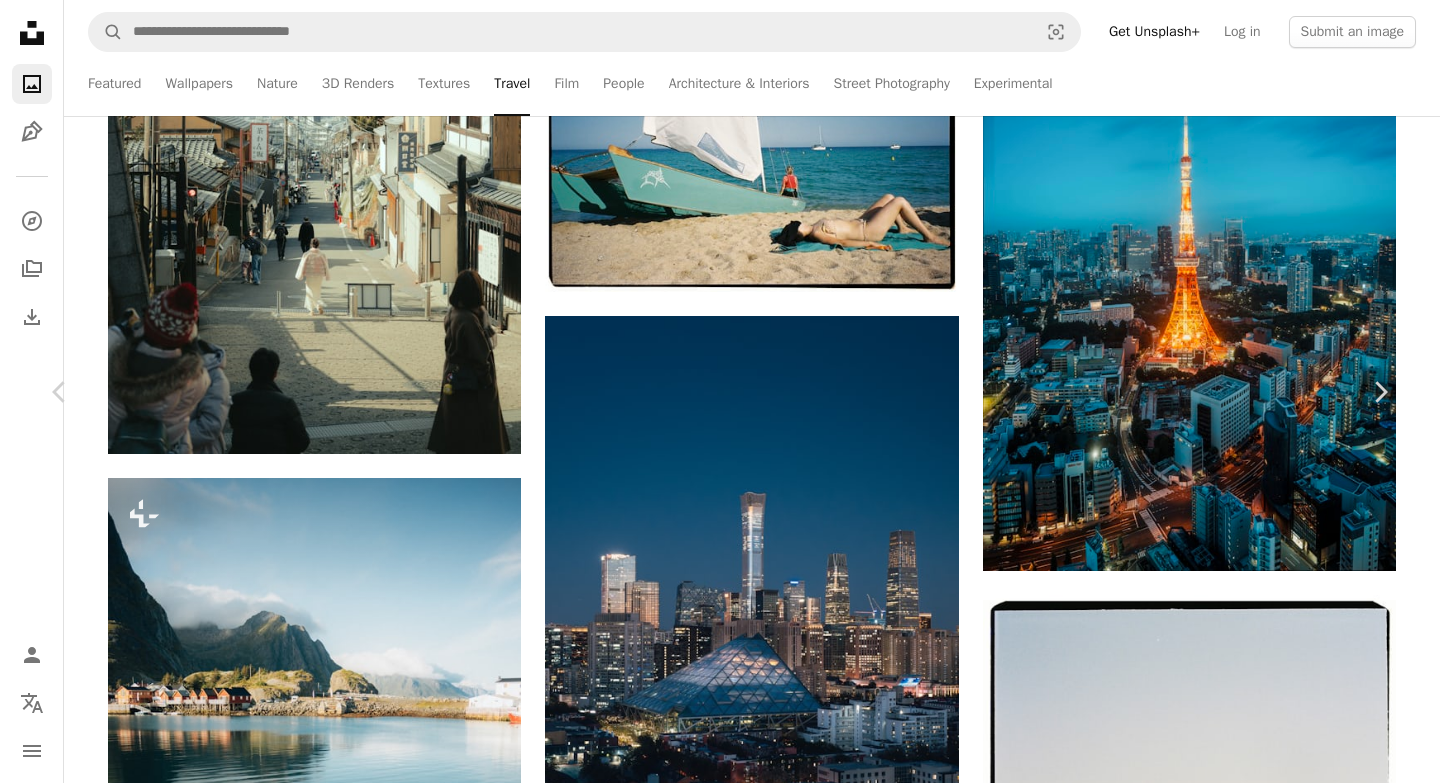 scroll, scrollTop: 6254, scrollLeft: 0, axis: vertical 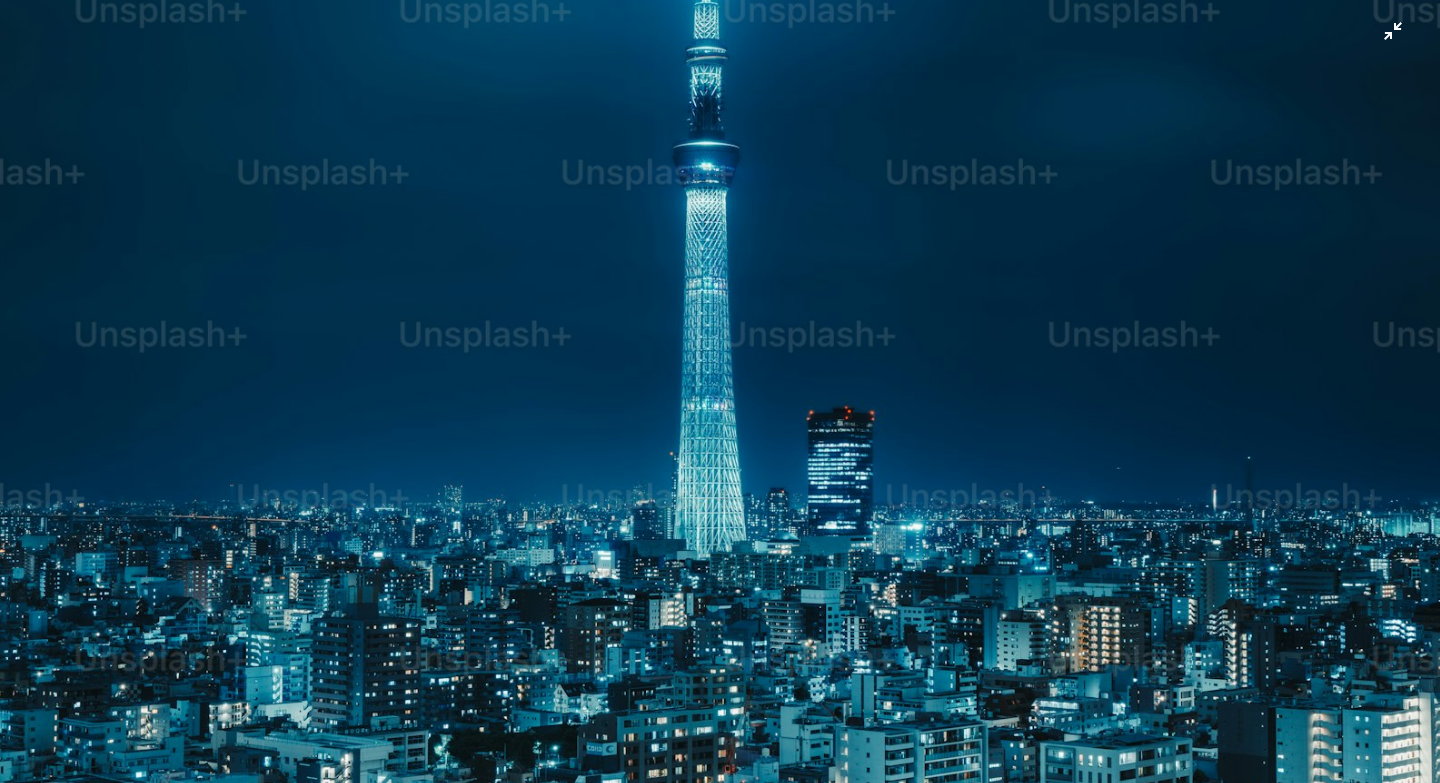 click at bounding box center (720, 390) 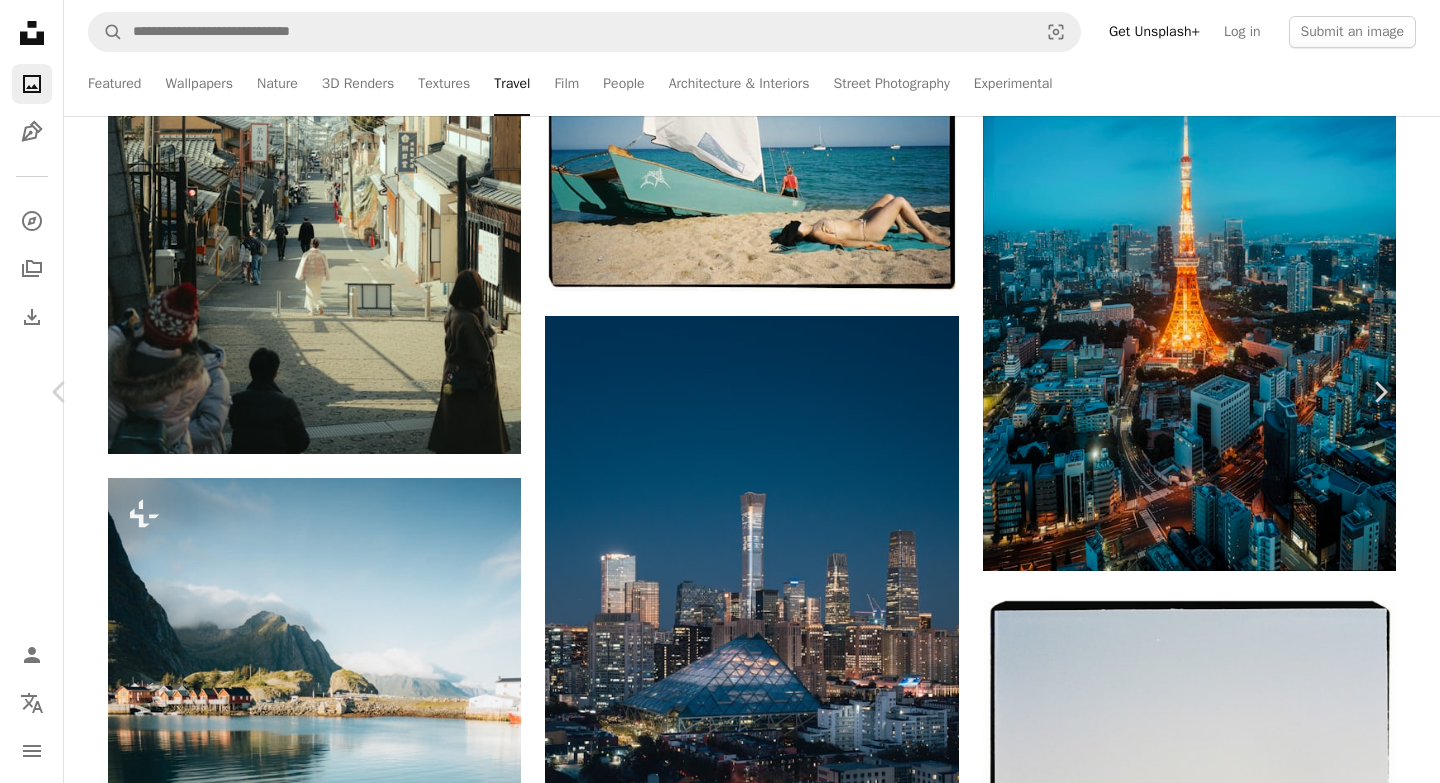 click on "A lock   Download" at bounding box center (1229, 24782) 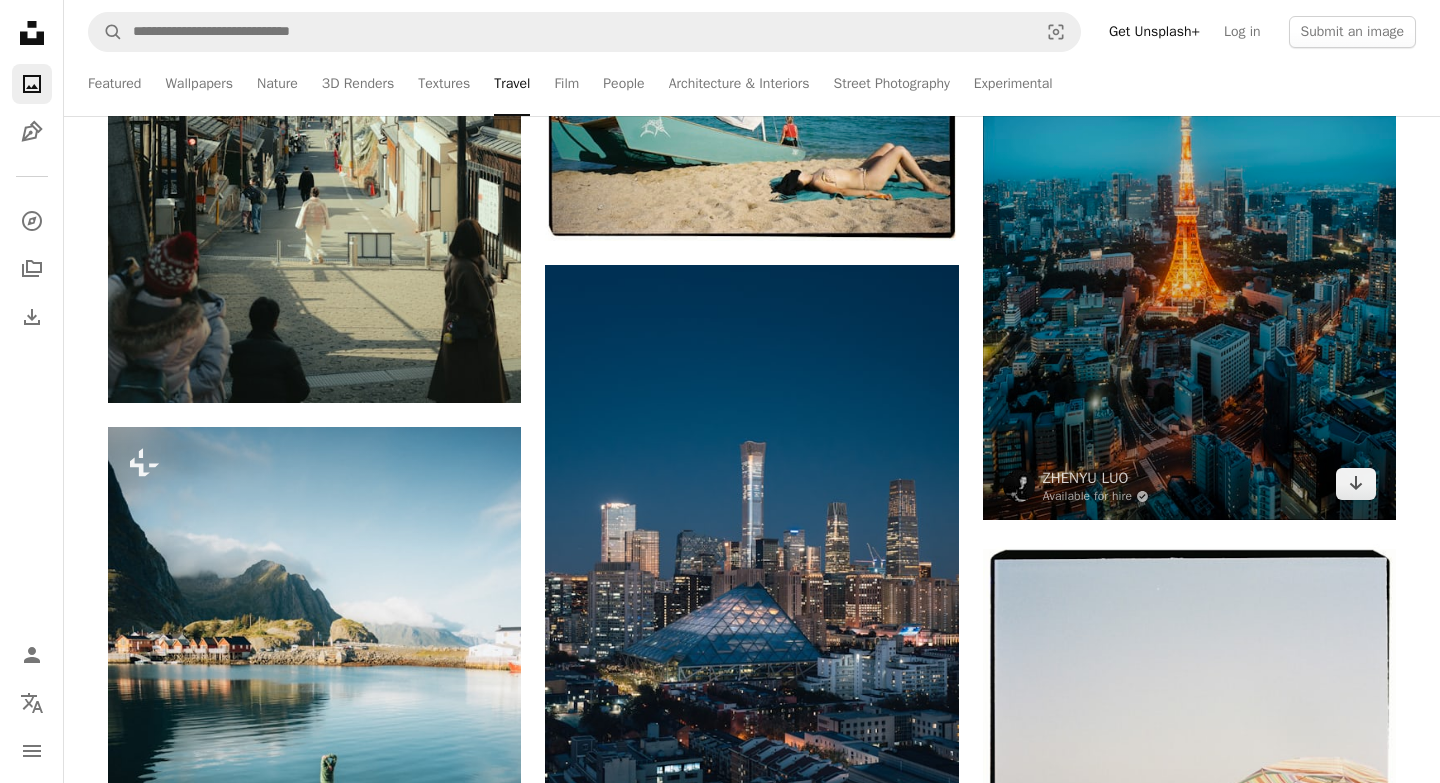 scroll, scrollTop: 13302, scrollLeft: 0, axis: vertical 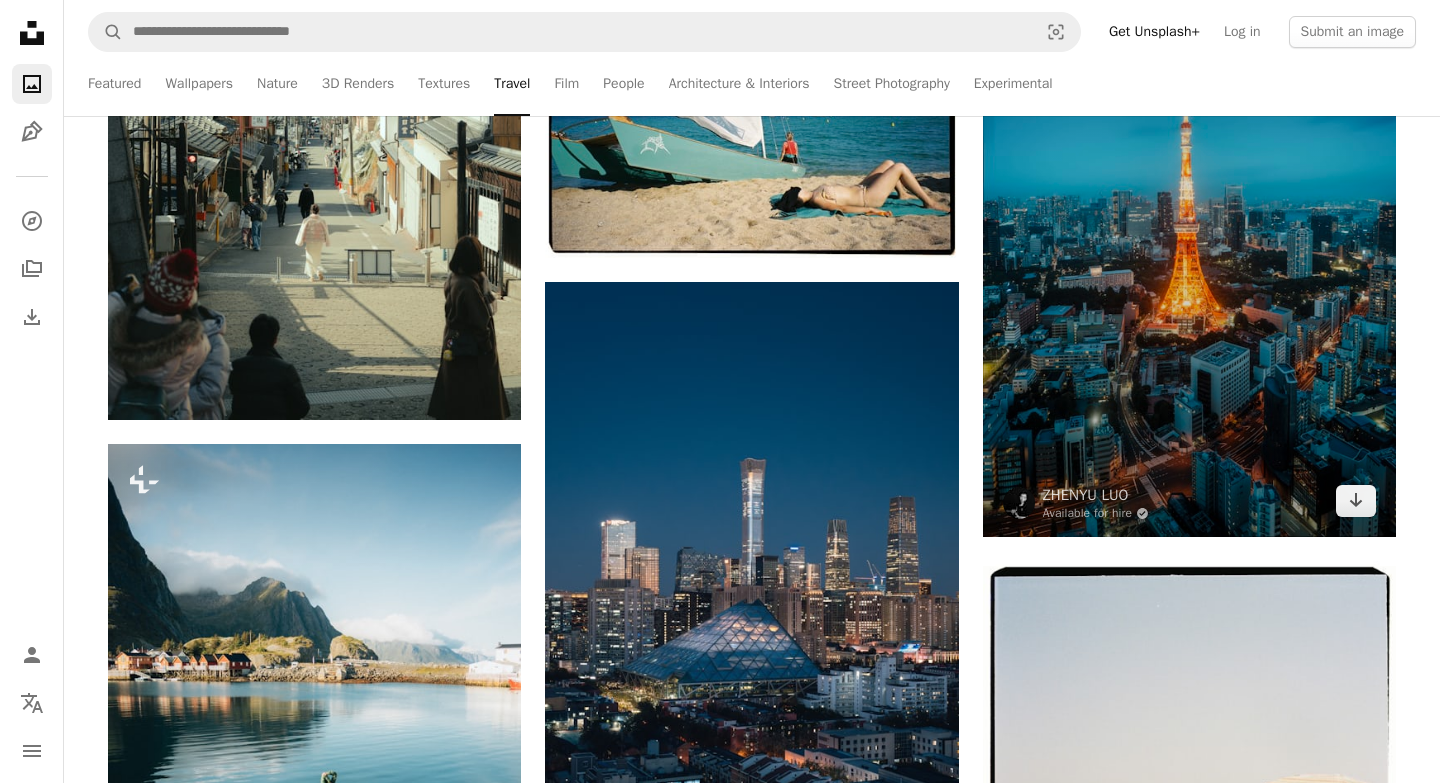click at bounding box center (1189, 227) 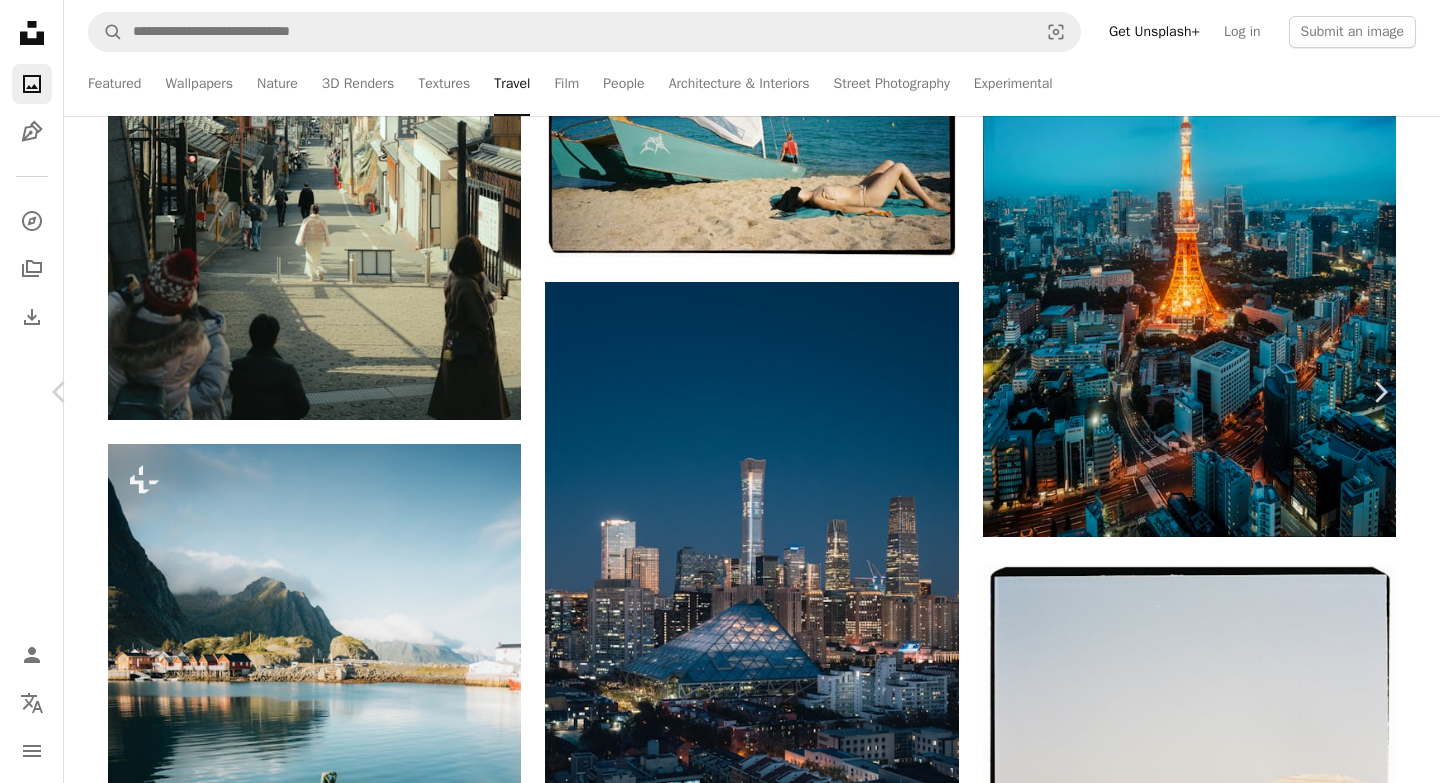 scroll, scrollTop: 11887, scrollLeft: 0, axis: vertical 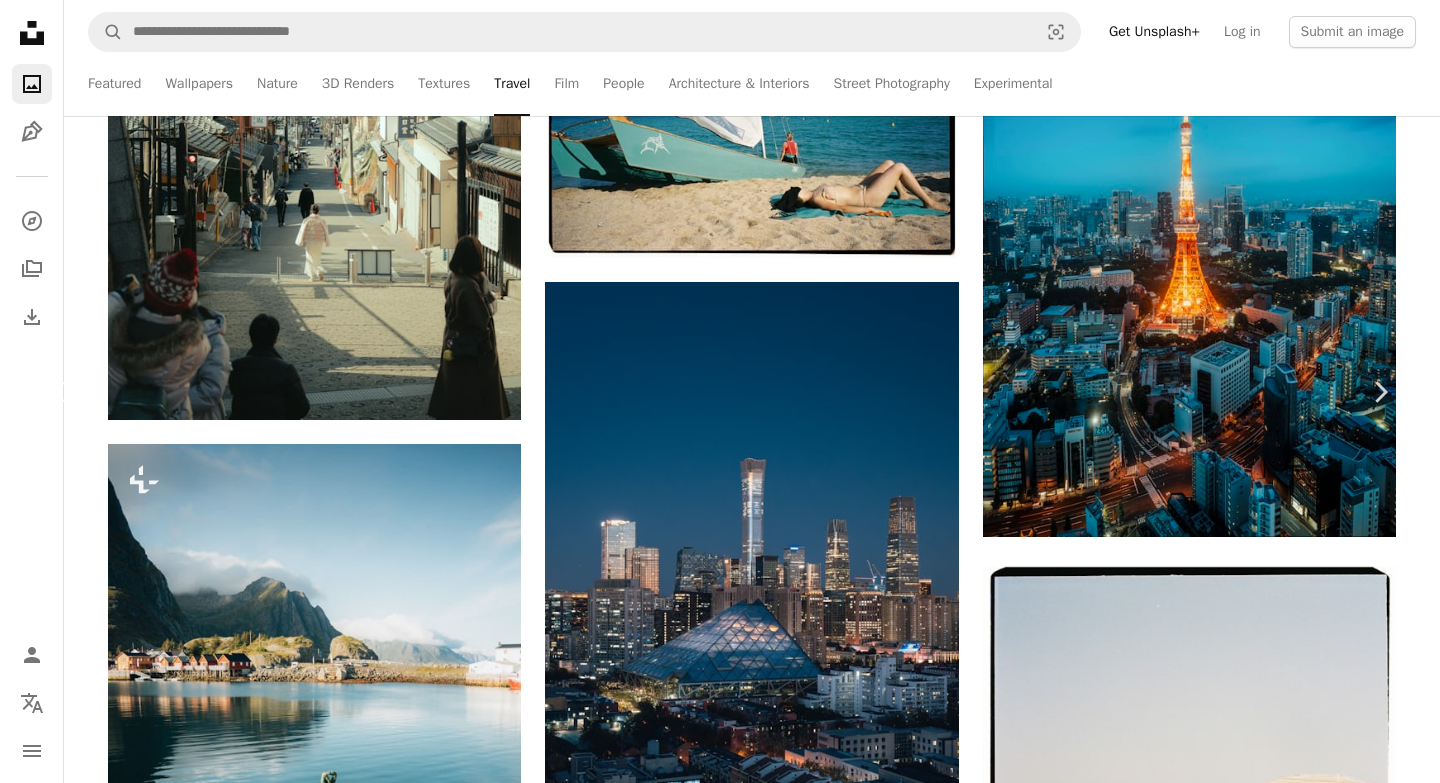 click on "Chevron left" at bounding box center [60, 392] 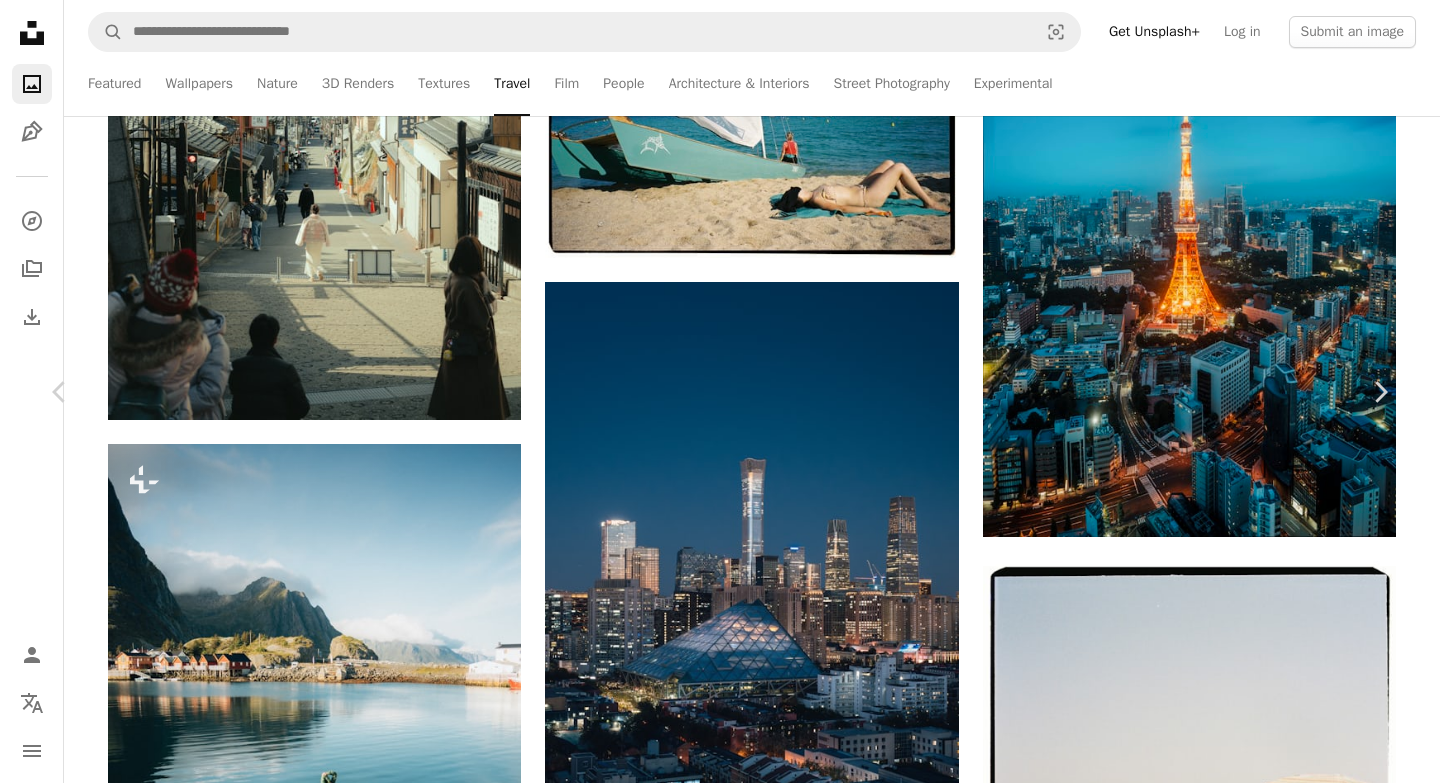 scroll, scrollTop: 0, scrollLeft: 0, axis: both 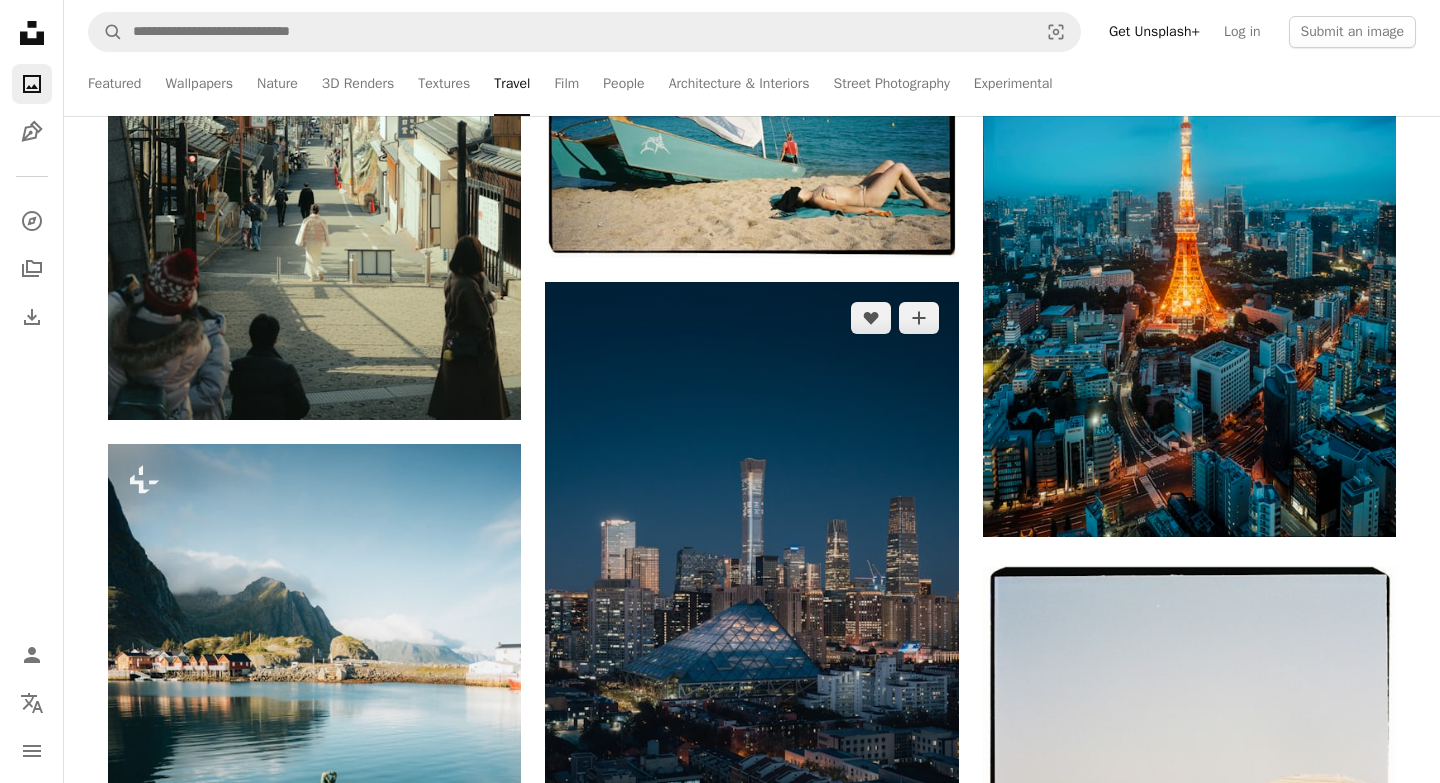 click at bounding box center [751, 592] 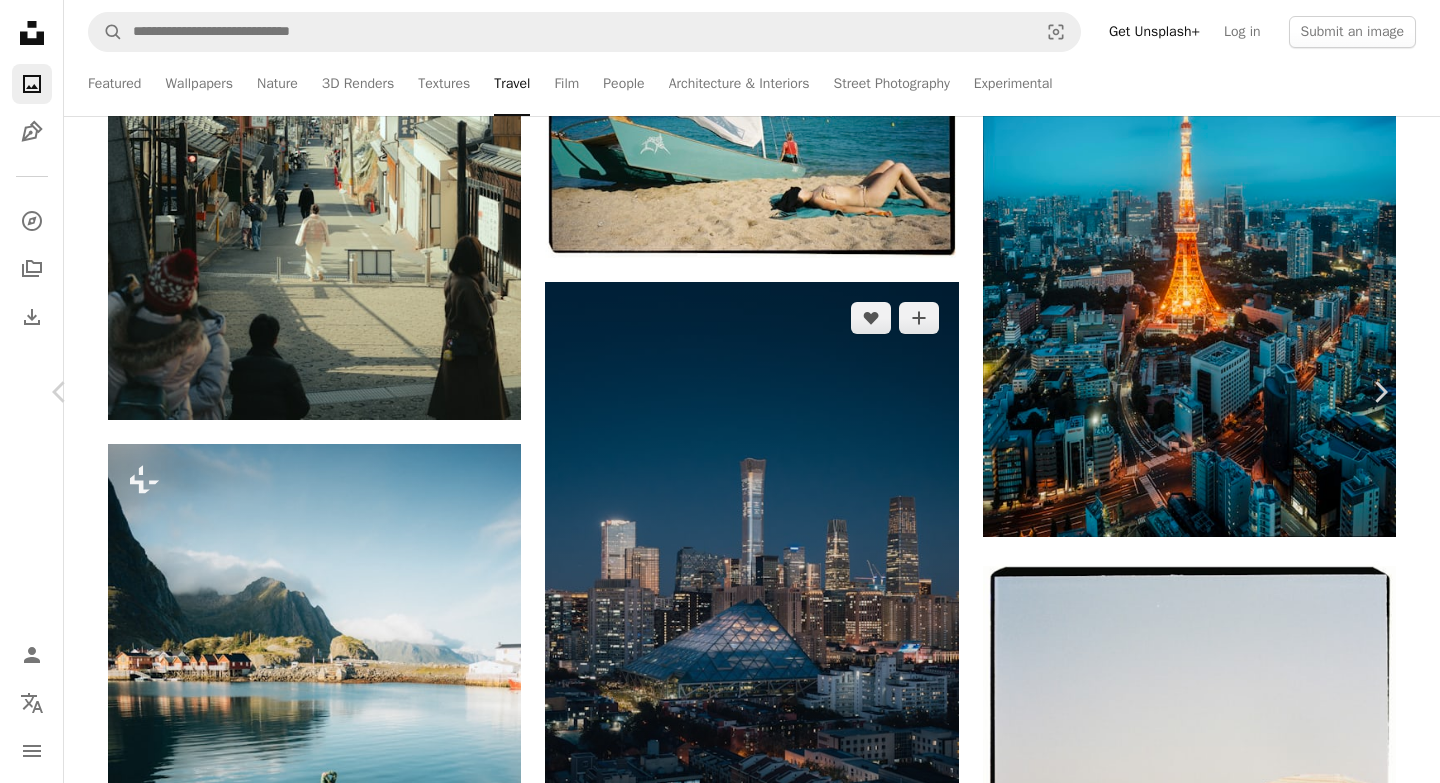 scroll, scrollTop: 1360, scrollLeft: 0, axis: vertical 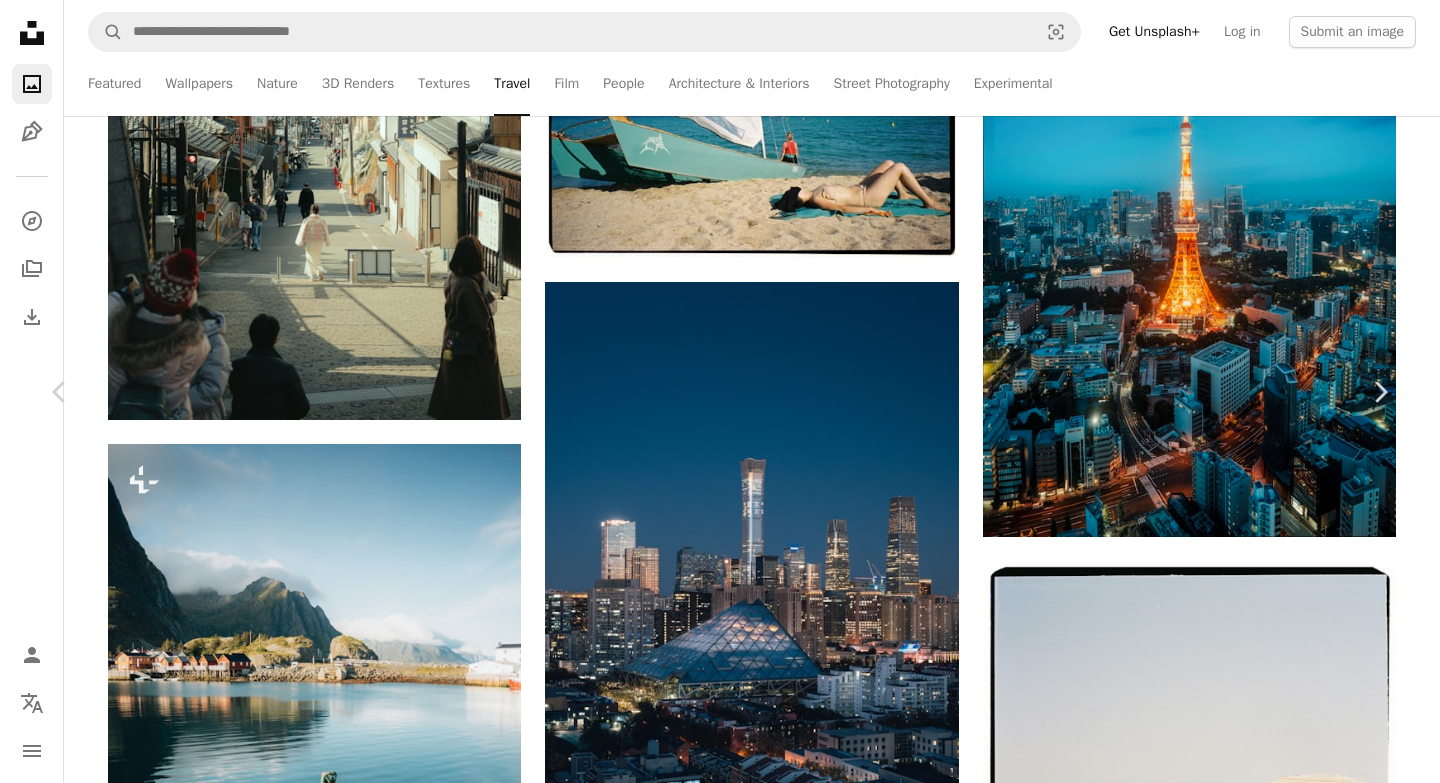 click at bounding box center [1099, 25182] 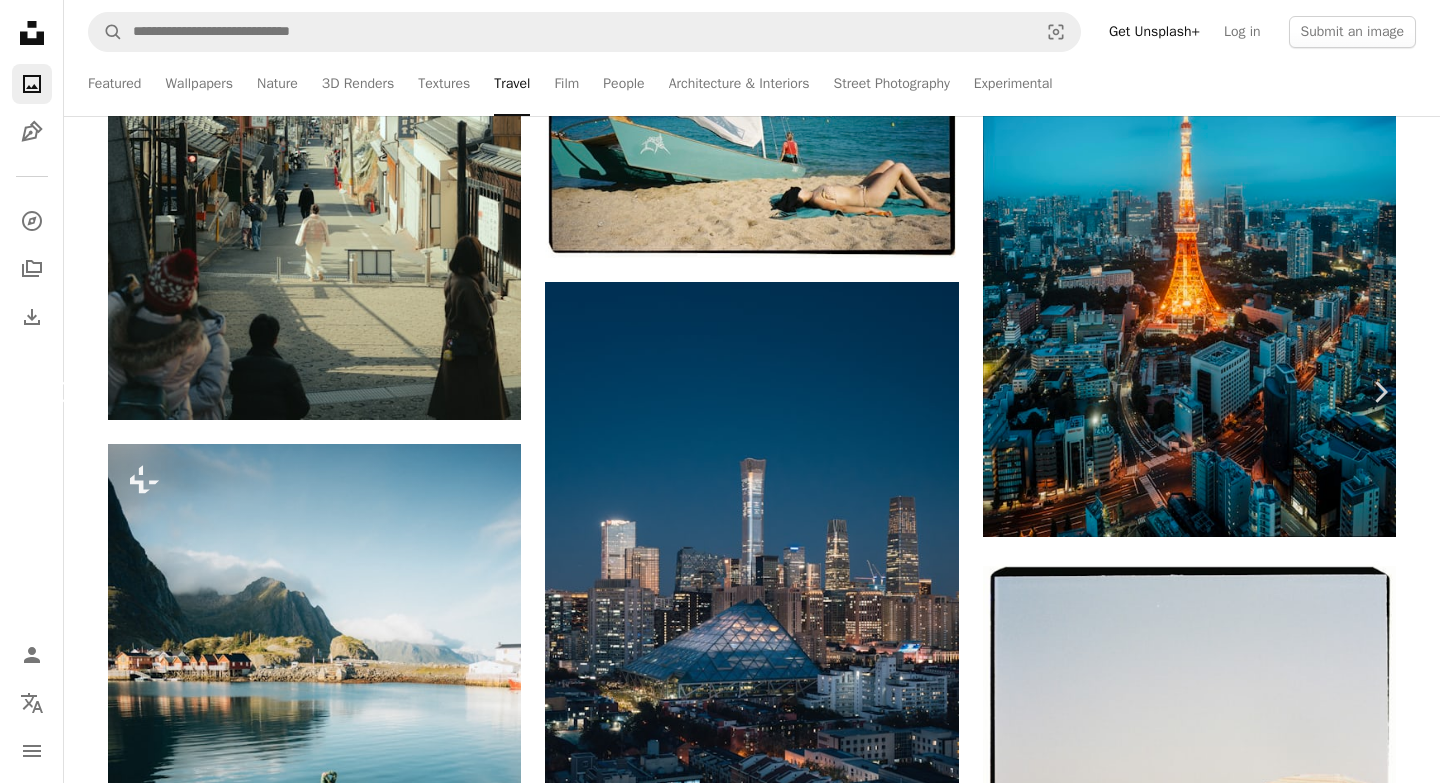 click on "Chevron left" at bounding box center (60, 392) 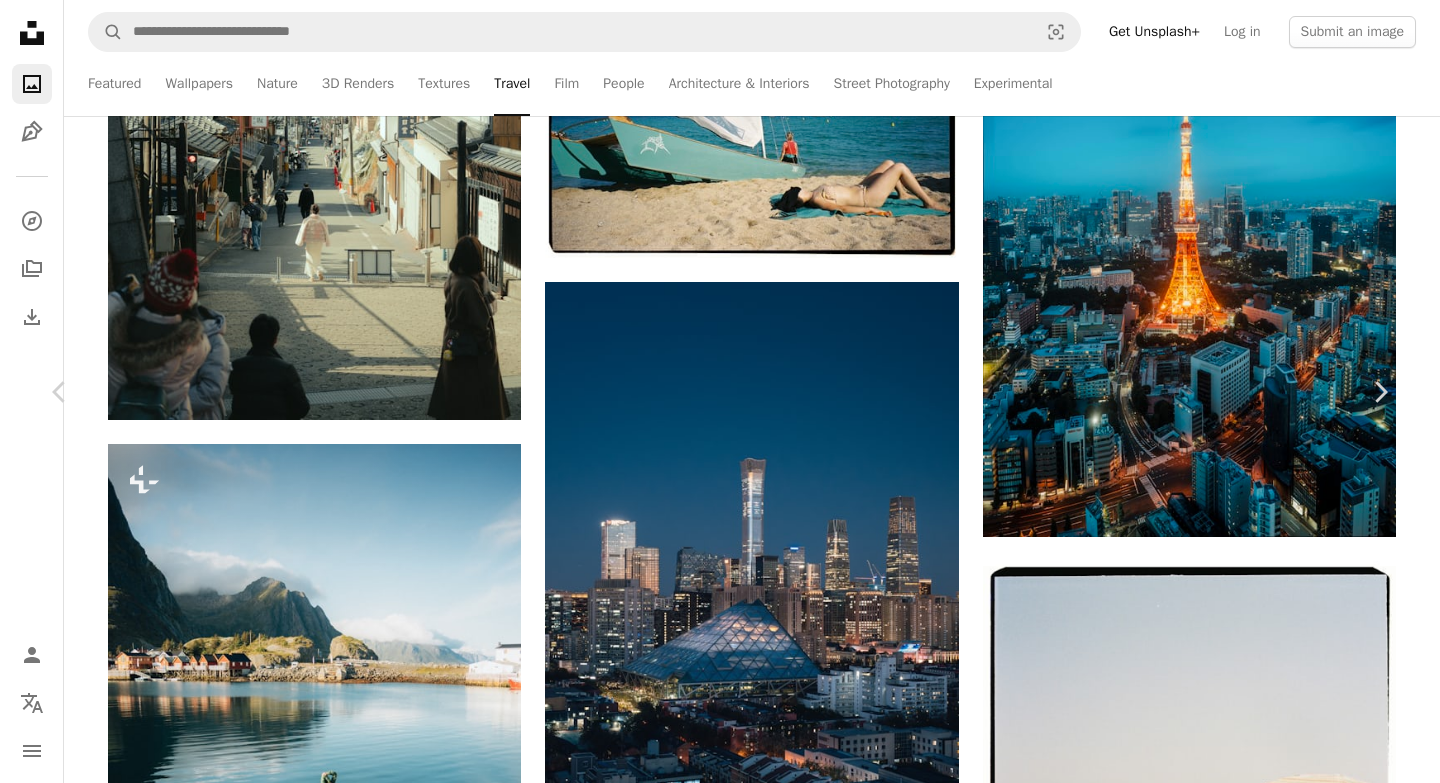 click on "A [NUMBER] Chevron left Chevron right [FIRST] [LAST] Available for hire A checkmark inside of a circle A heart A plus sign Edit image   Plus sign for Unsplash+ Download free Chevron down Zoom in Views [NUMBER] Downloads [NUMBER] Featured in Photos A forward-right arrow Share Info icon Info More Actions The [COUNTRY] Grand Prix F1 [YEAR] track light up Calendar outlined Published on  [DATE] Camera [BRAND], [MODEL] Safety Free to use under the  Unsplash License building city blue scenery urban outdoors town downtown high rise Creative Commons images Browse premium related images on iStock  |  Save 20% with code UNSPLASH20 View more on iStock  ↗ Related images A heart A plus sign [FIRST] [LAST] Available for hire A checkmark inside of a circle Arrow pointing down A heart A plus sign [FIRST] [LAST] Arrow pointing down Plus sign for Unsplash+ A heart A plus sign Getty Images For  Unsplash+ A lock   Download A heart A plus sign [FIRST] [LAST] Available for hire A checkmark inside of a circle" at bounding box center [720, 25092] 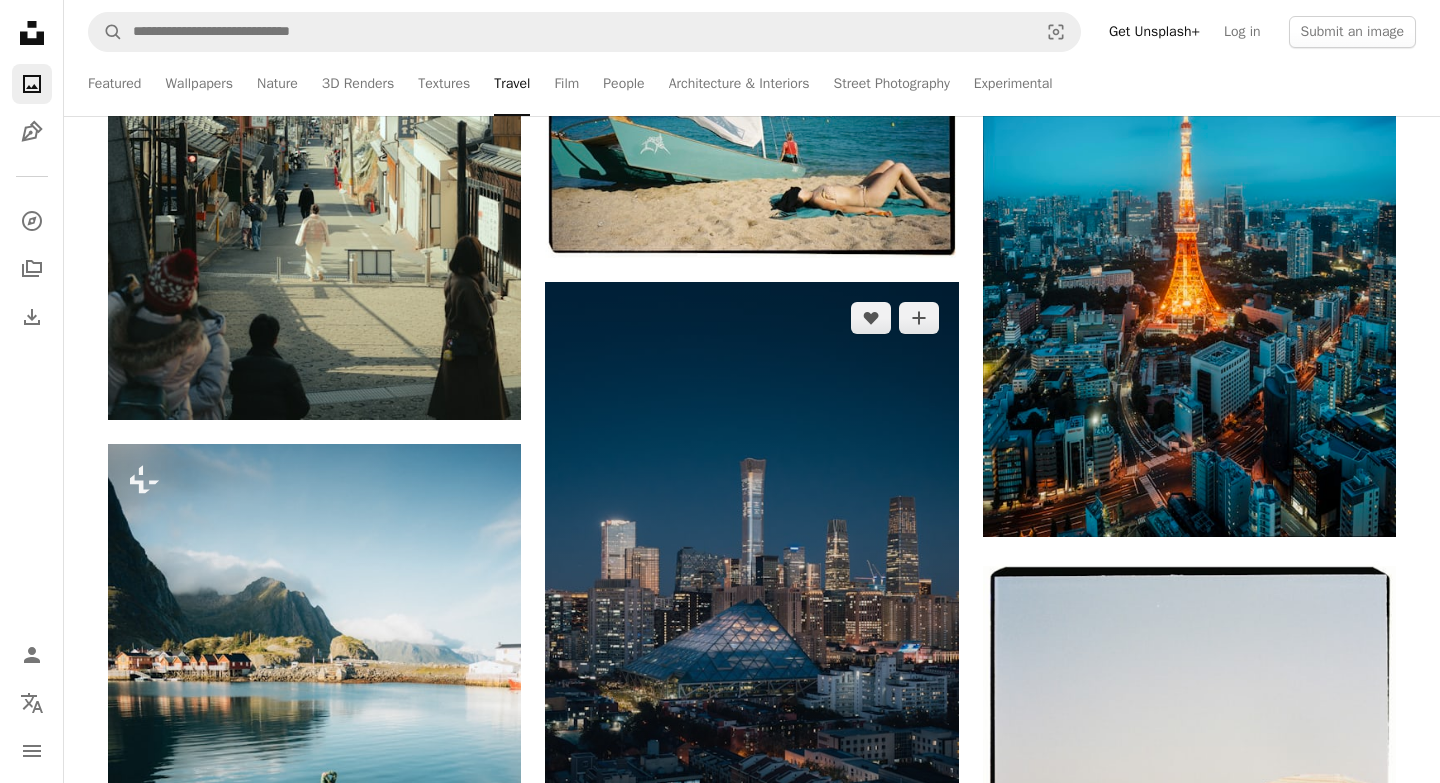 click at bounding box center (751, 592) 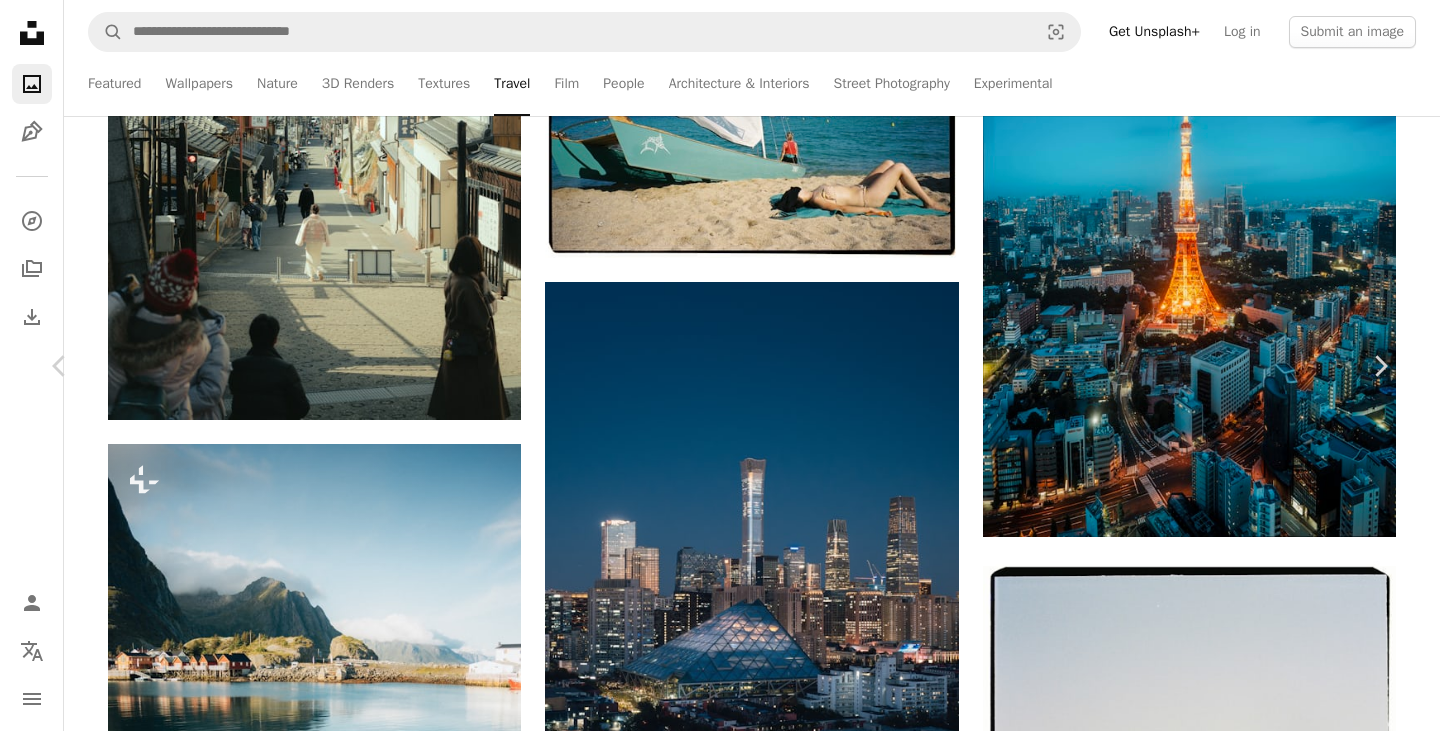 scroll, scrollTop: 7454, scrollLeft: 0, axis: vertical 